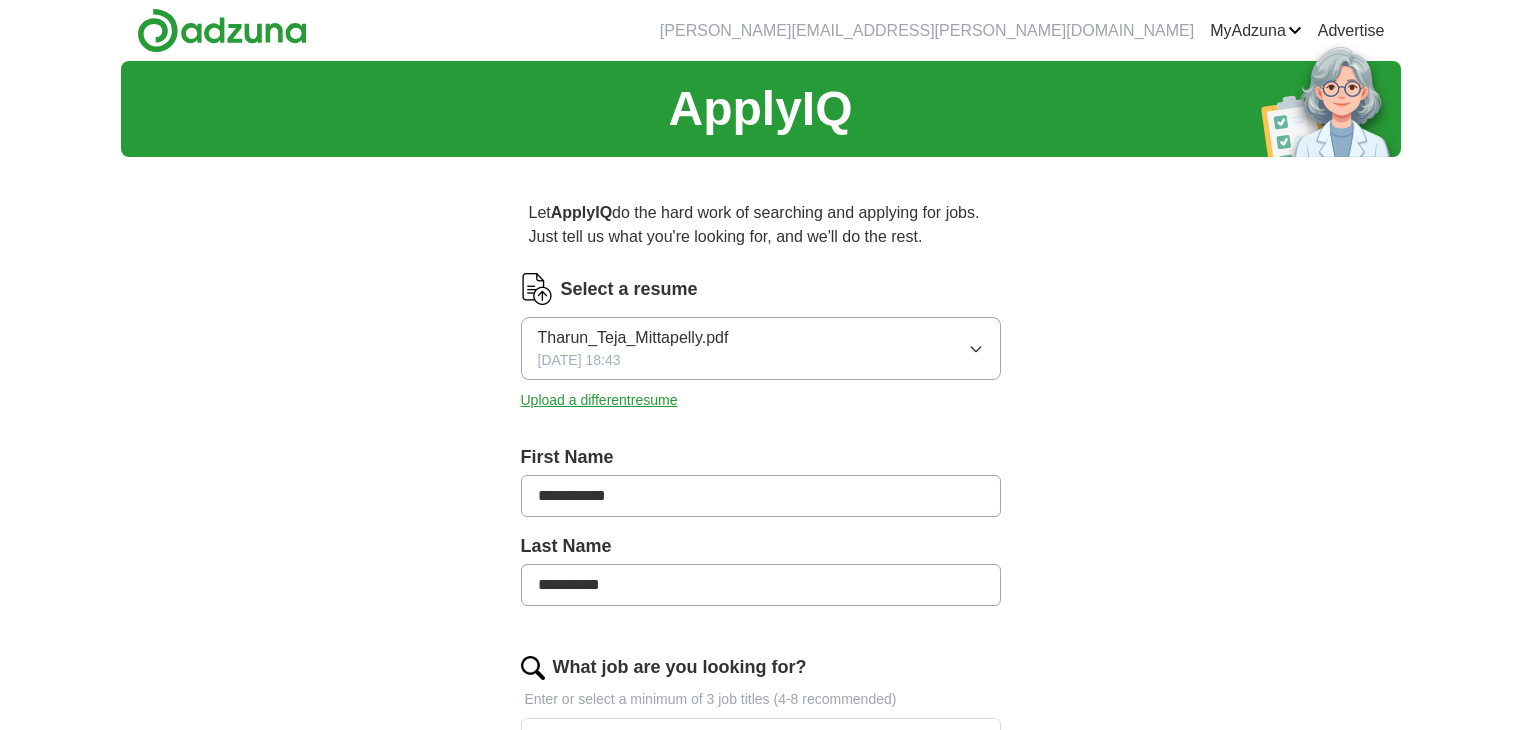 scroll, scrollTop: 0, scrollLeft: 0, axis: both 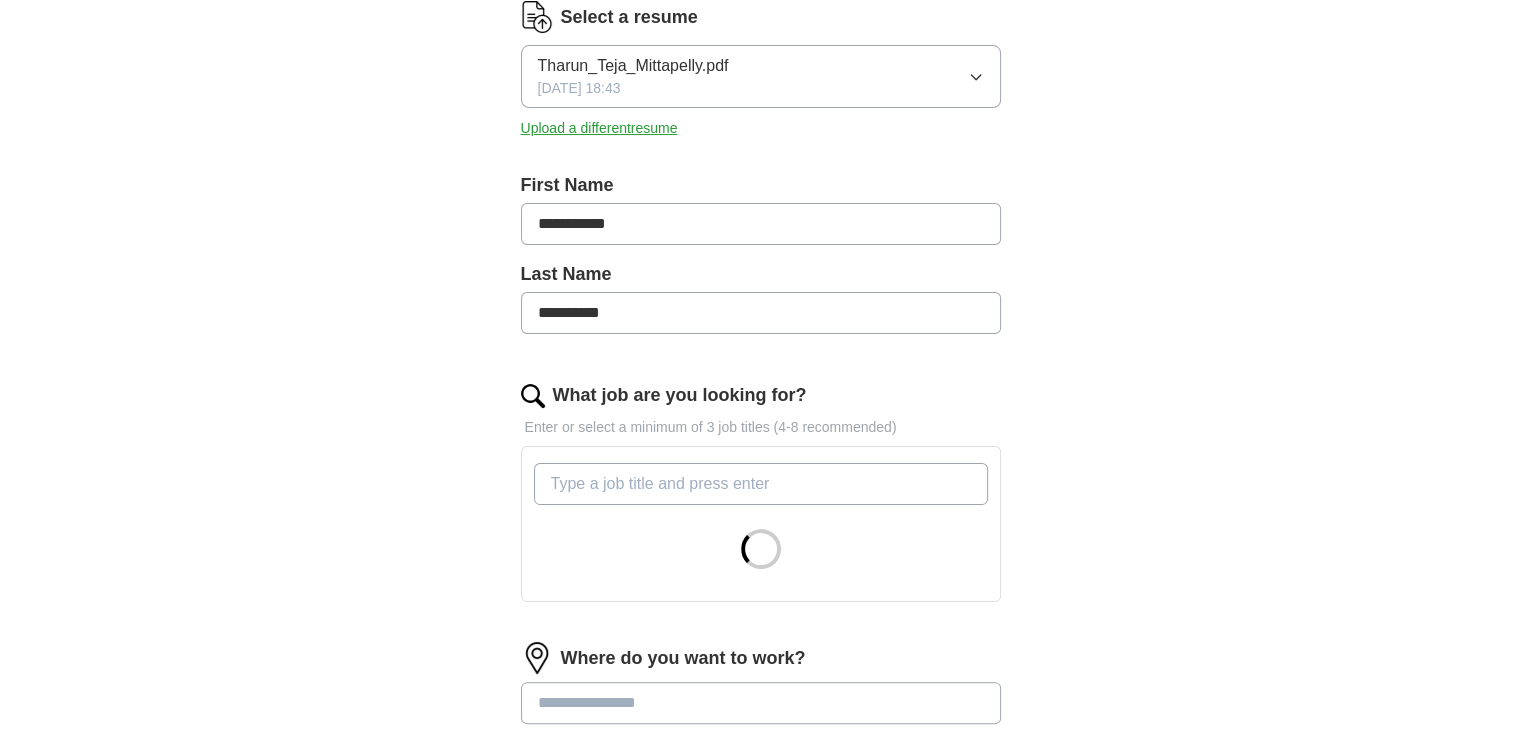 click on "What job are you looking for?" at bounding box center [761, 484] 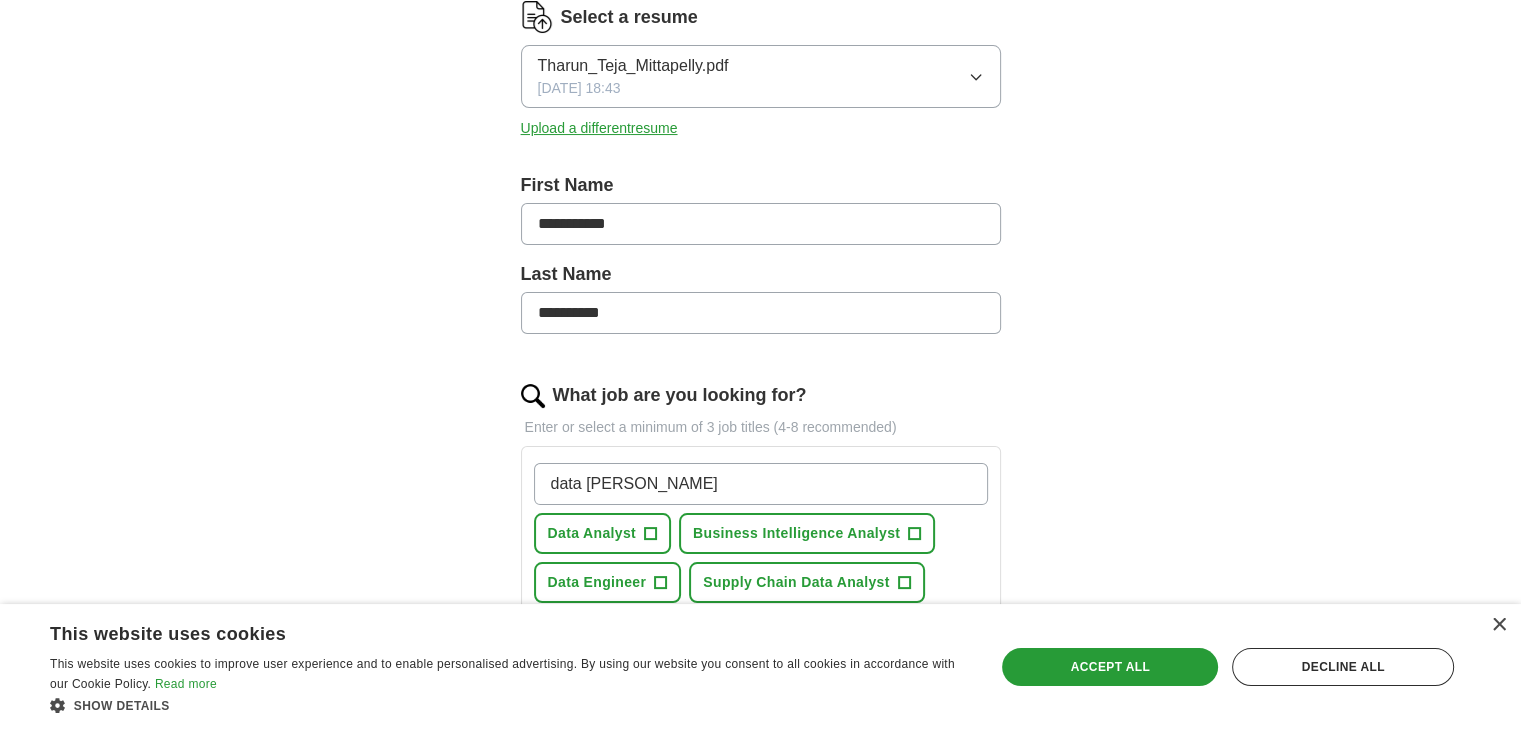 type on "data [PERSON_NAME]" 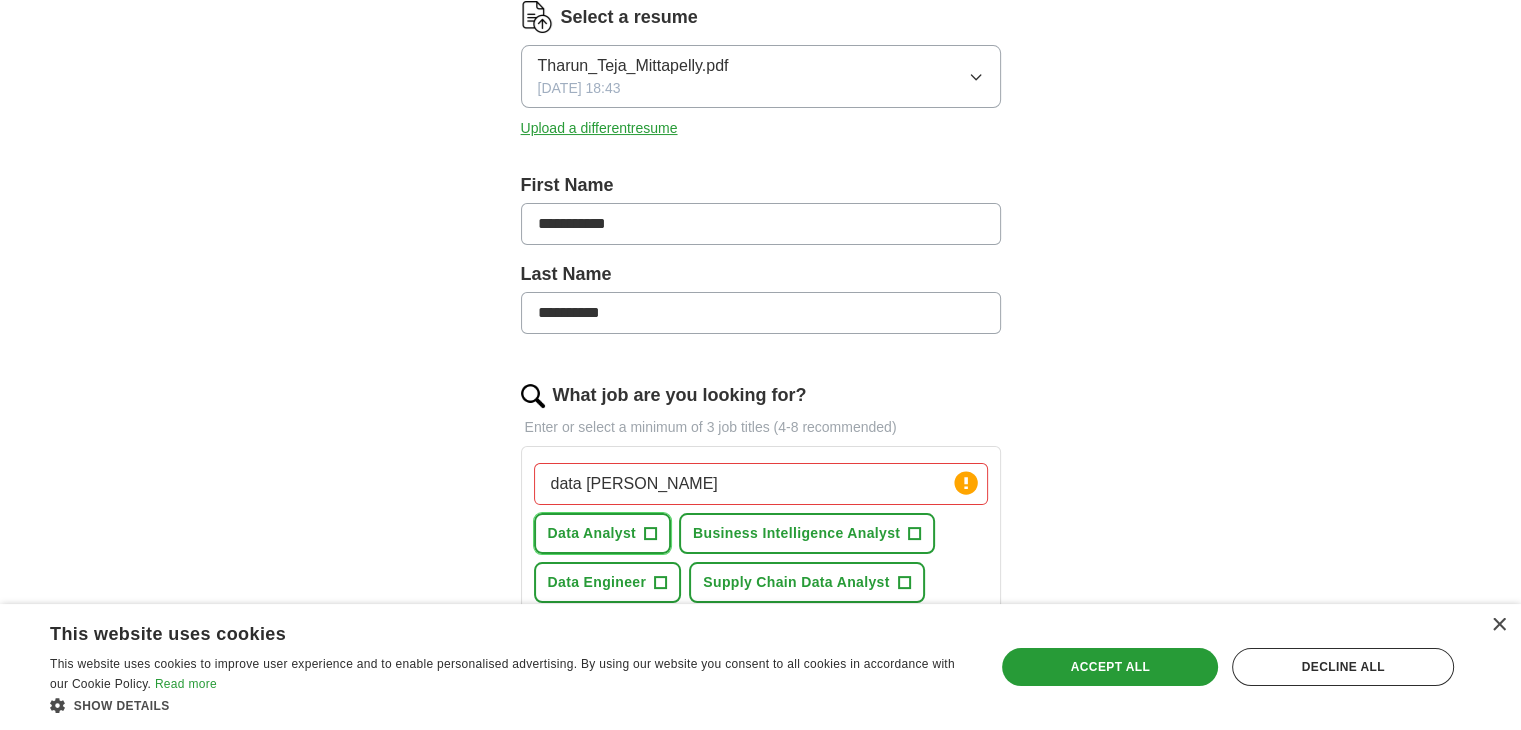 click on "+" at bounding box center [650, 534] 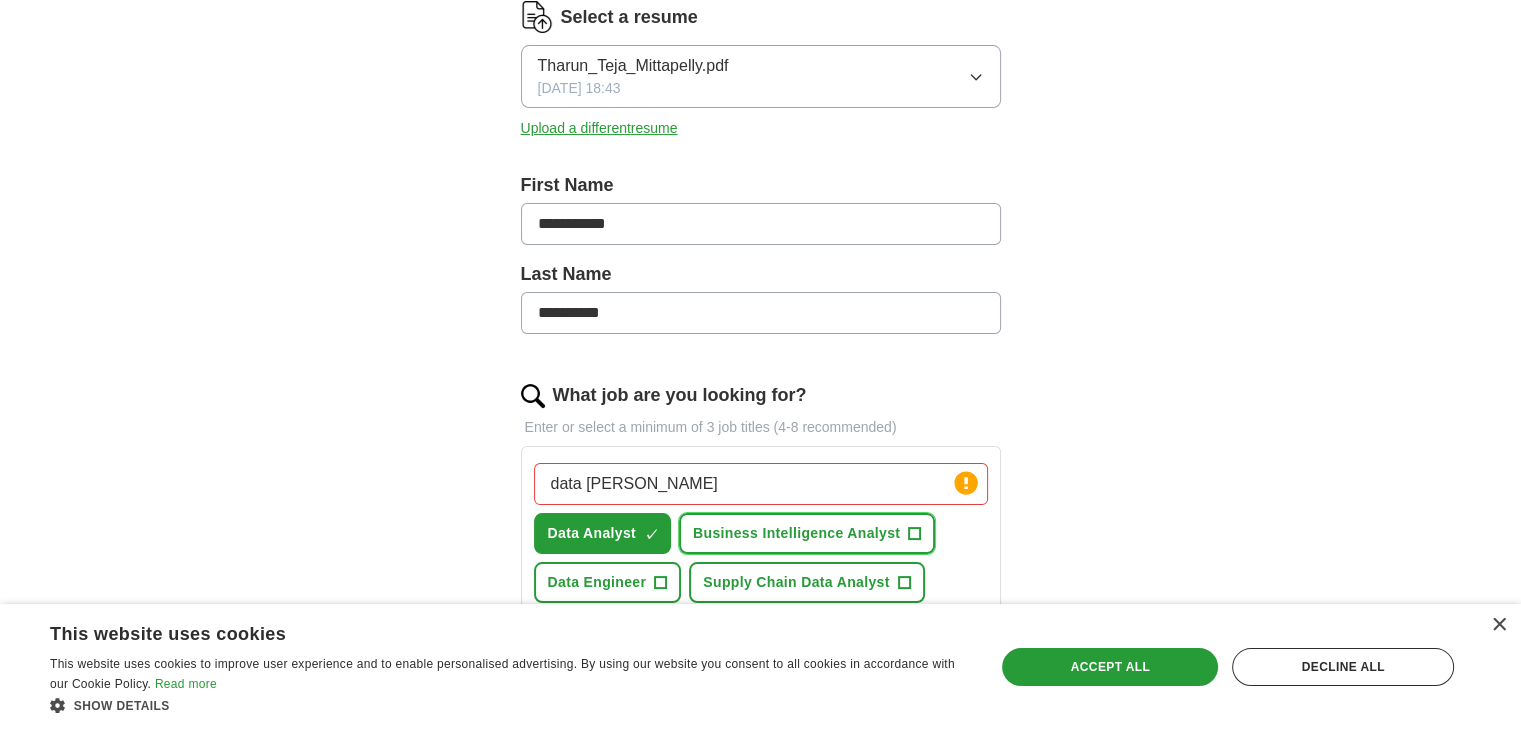 click on "+" at bounding box center (915, 534) 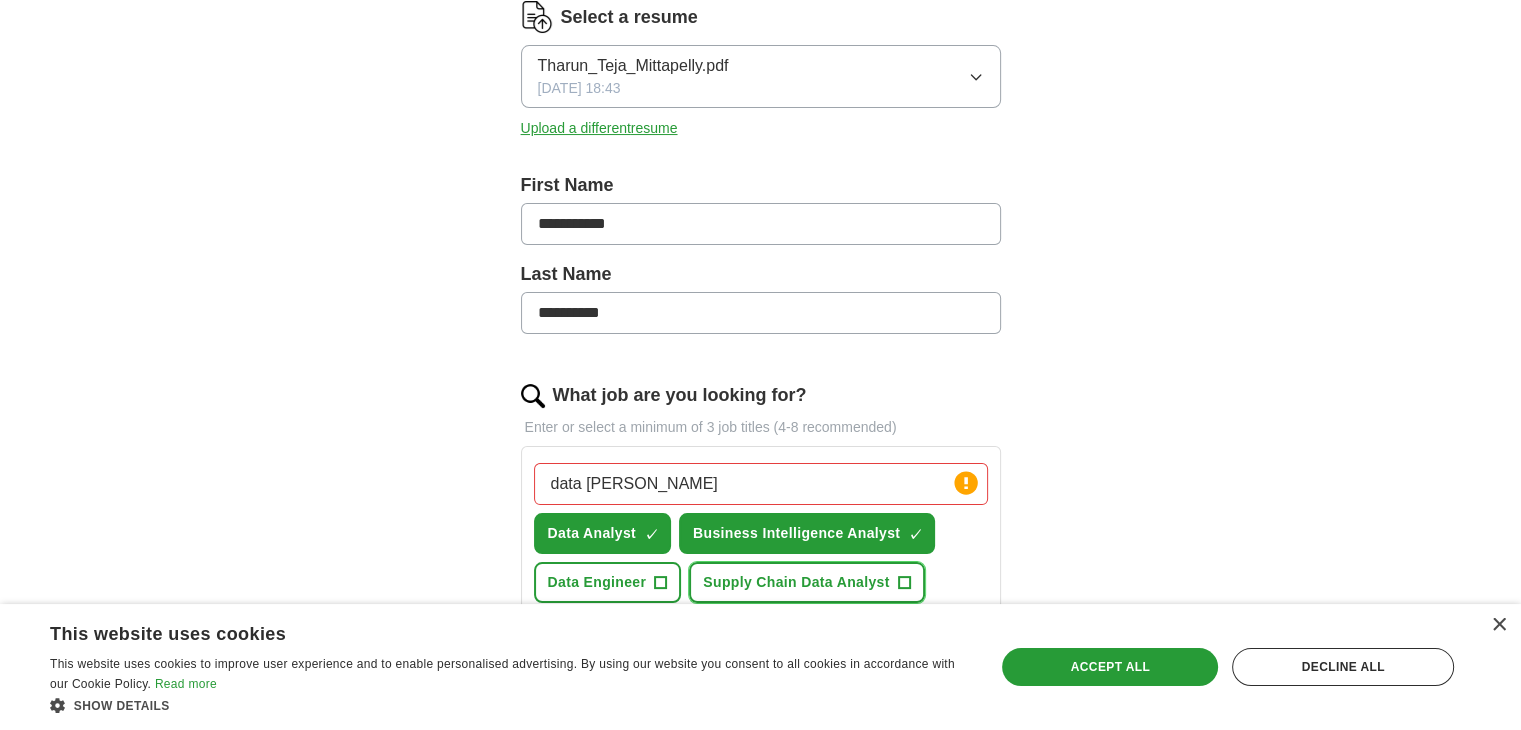 click on "+" at bounding box center (904, 583) 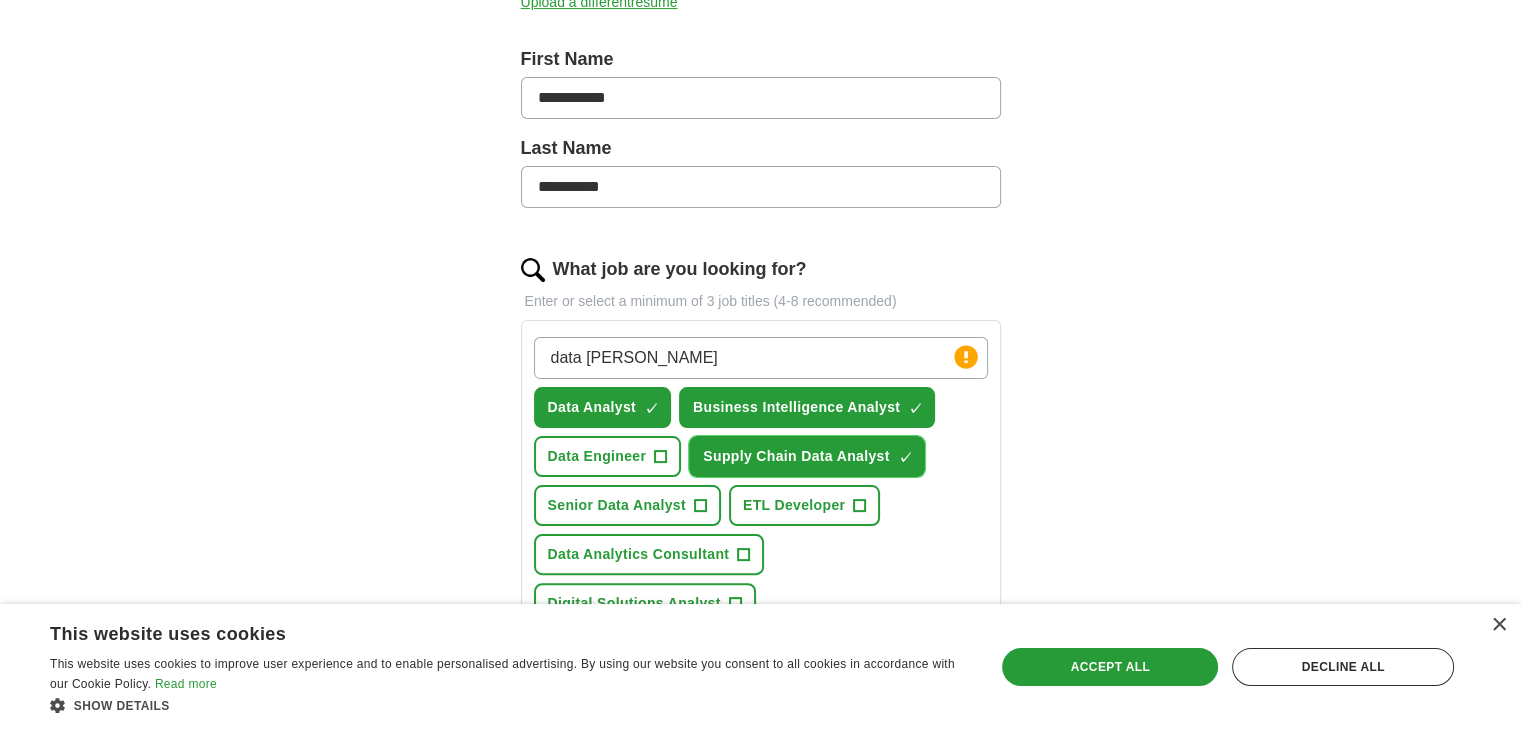 scroll, scrollTop: 400, scrollLeft: 0, axis: vertical 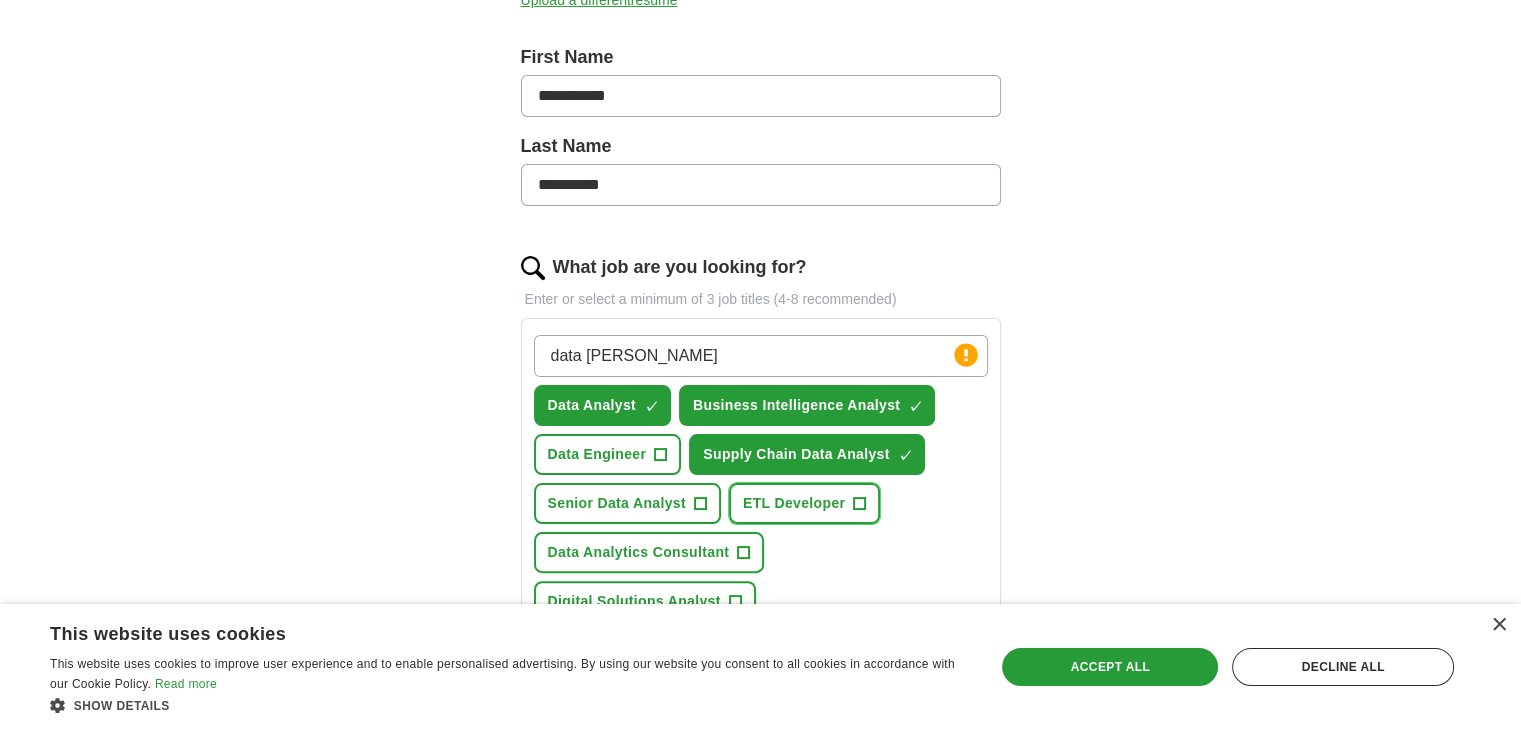 click on "ETL Developer" at bounding box center (794, 503) 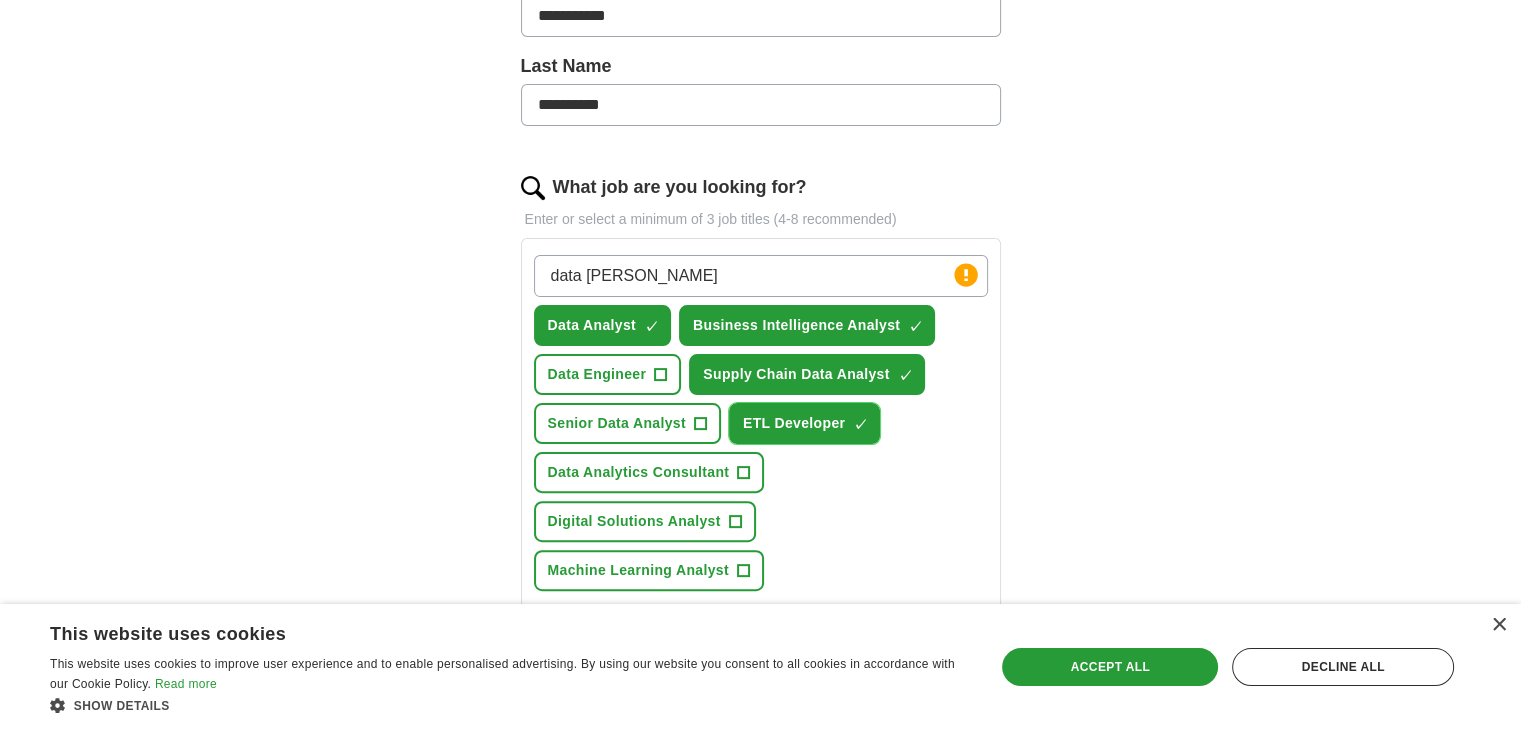 scroll, scrollTop: 628, scrollLeft: 0, axis: vertical 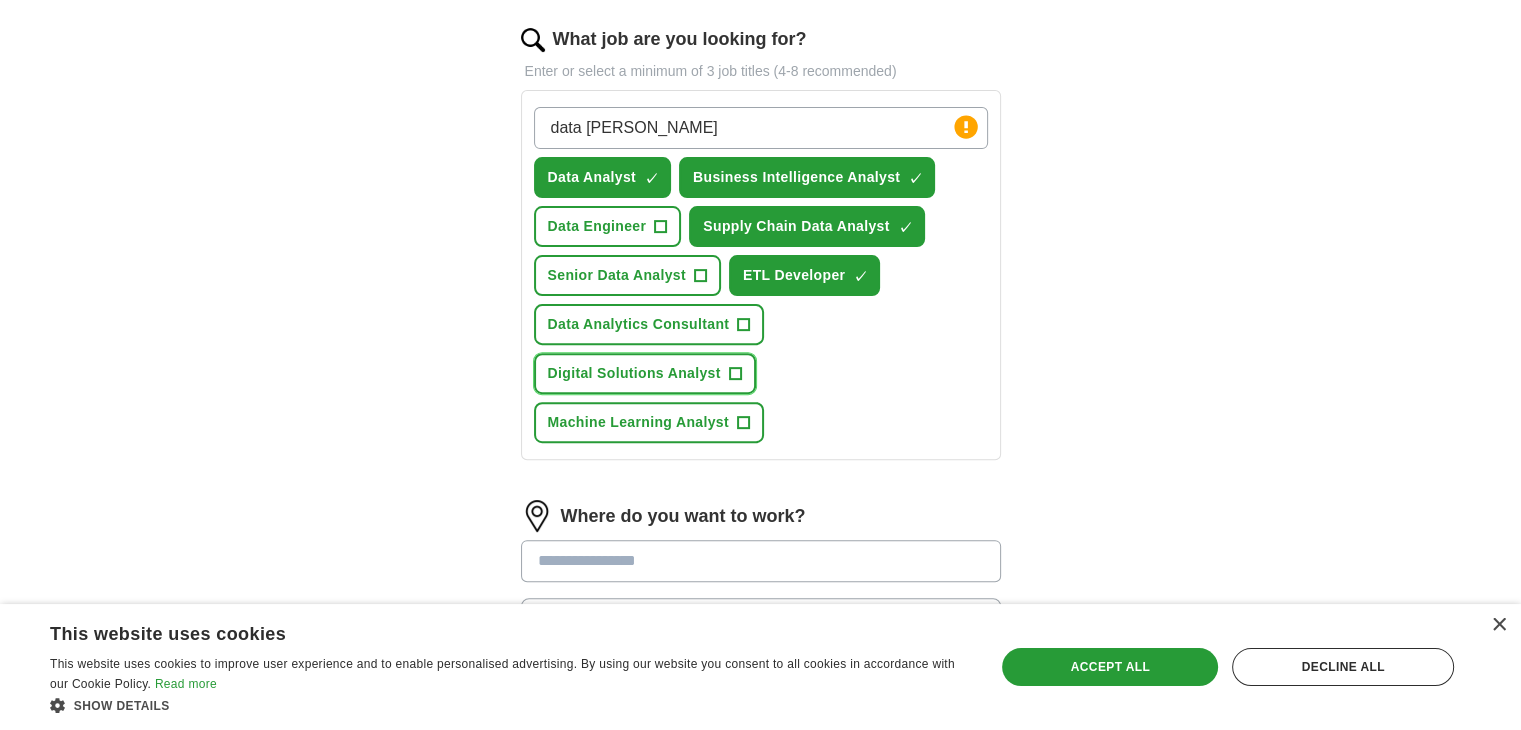 click on "+" at bounding box center [735, 374] 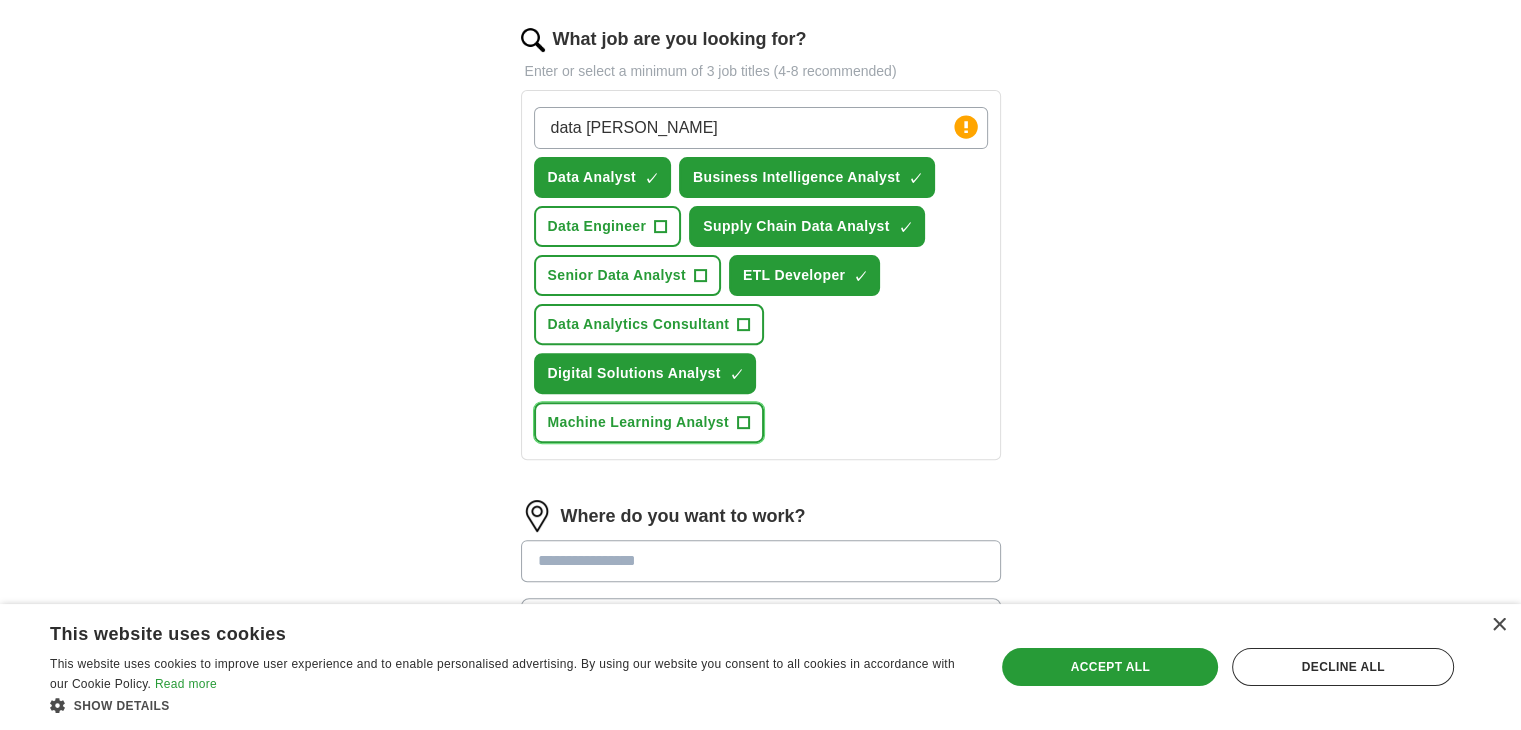 click on "Machine Learning Analyst +" at bounding box center (649, 422) 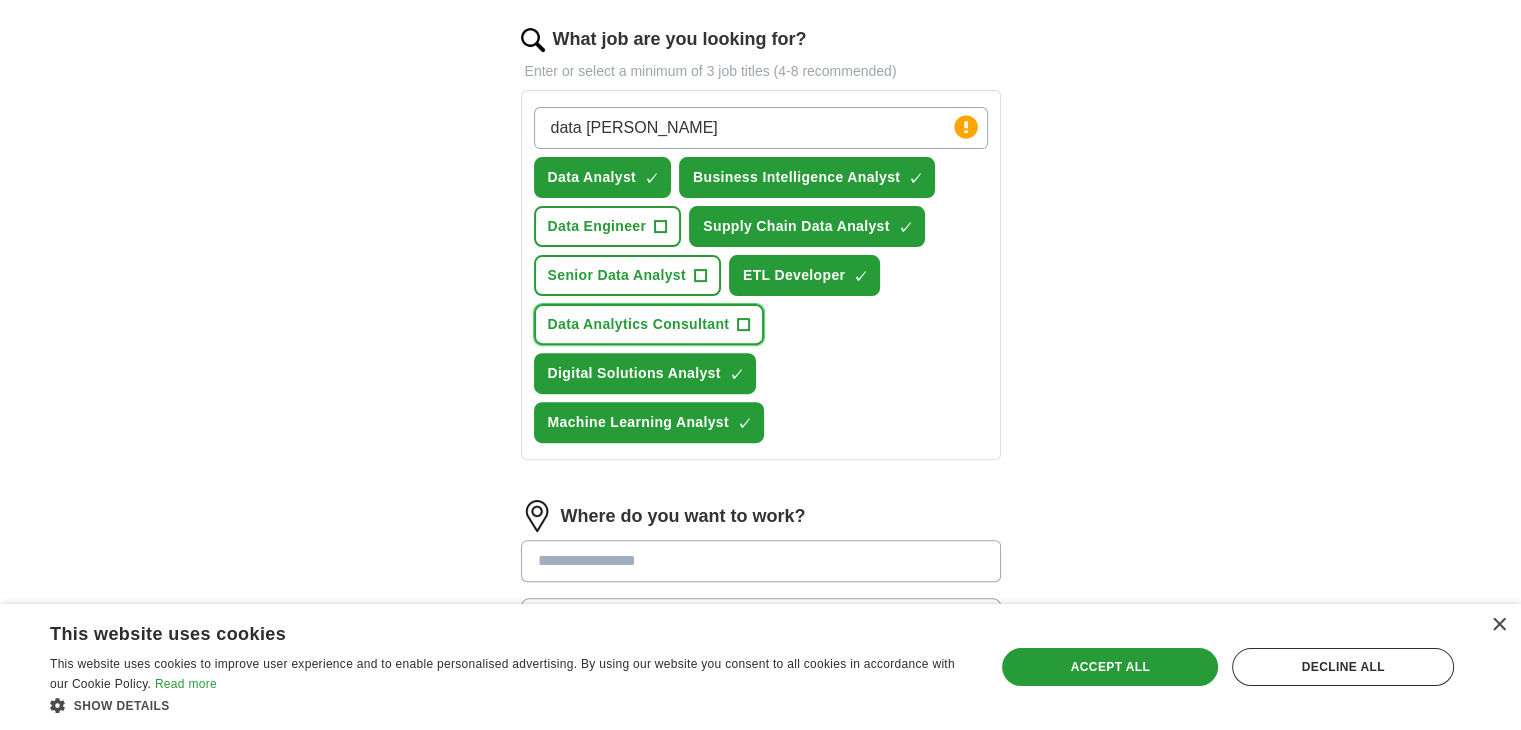 click on "+" at bounding box center [744, 325] 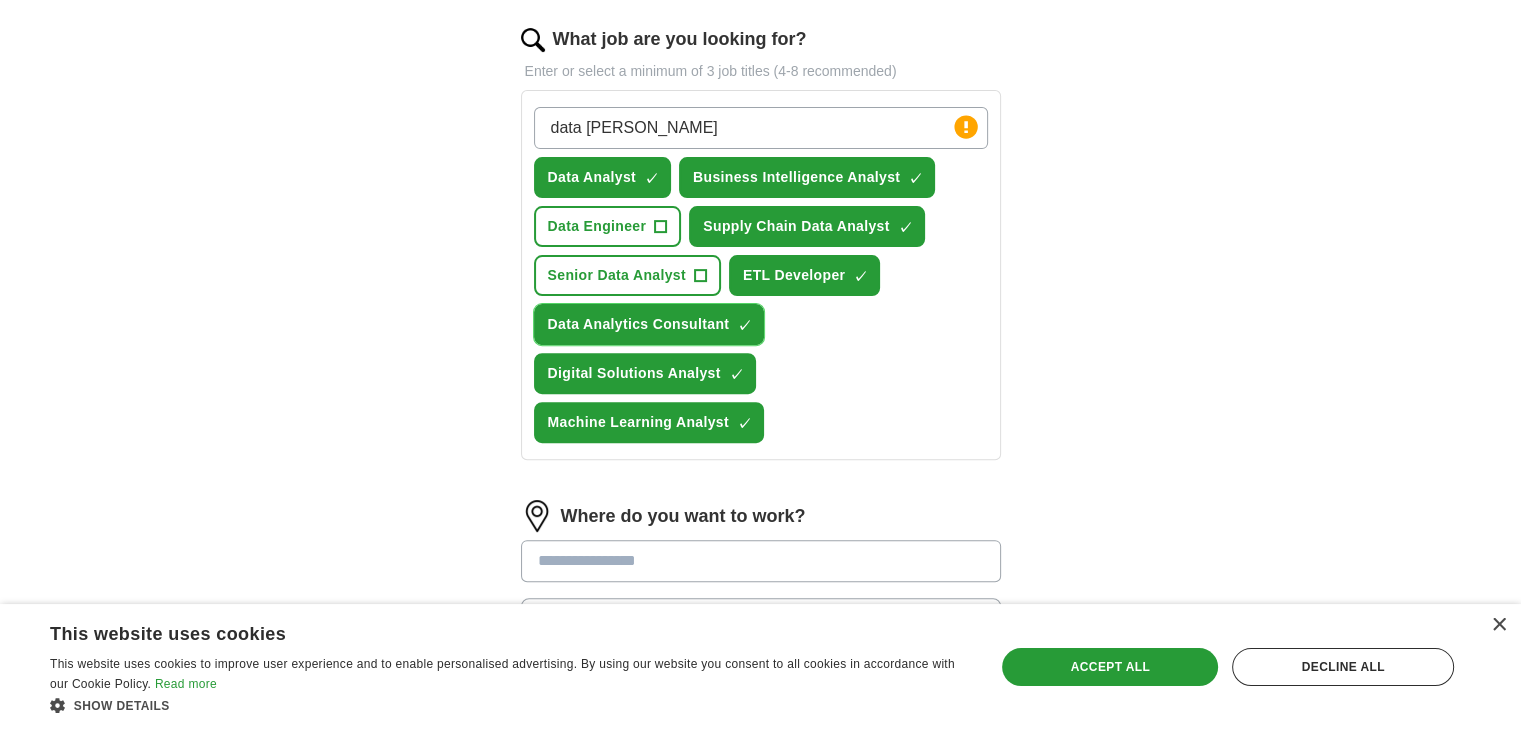 scroll, scrollTop: 807, scrollLeft: 0, axis: vertical 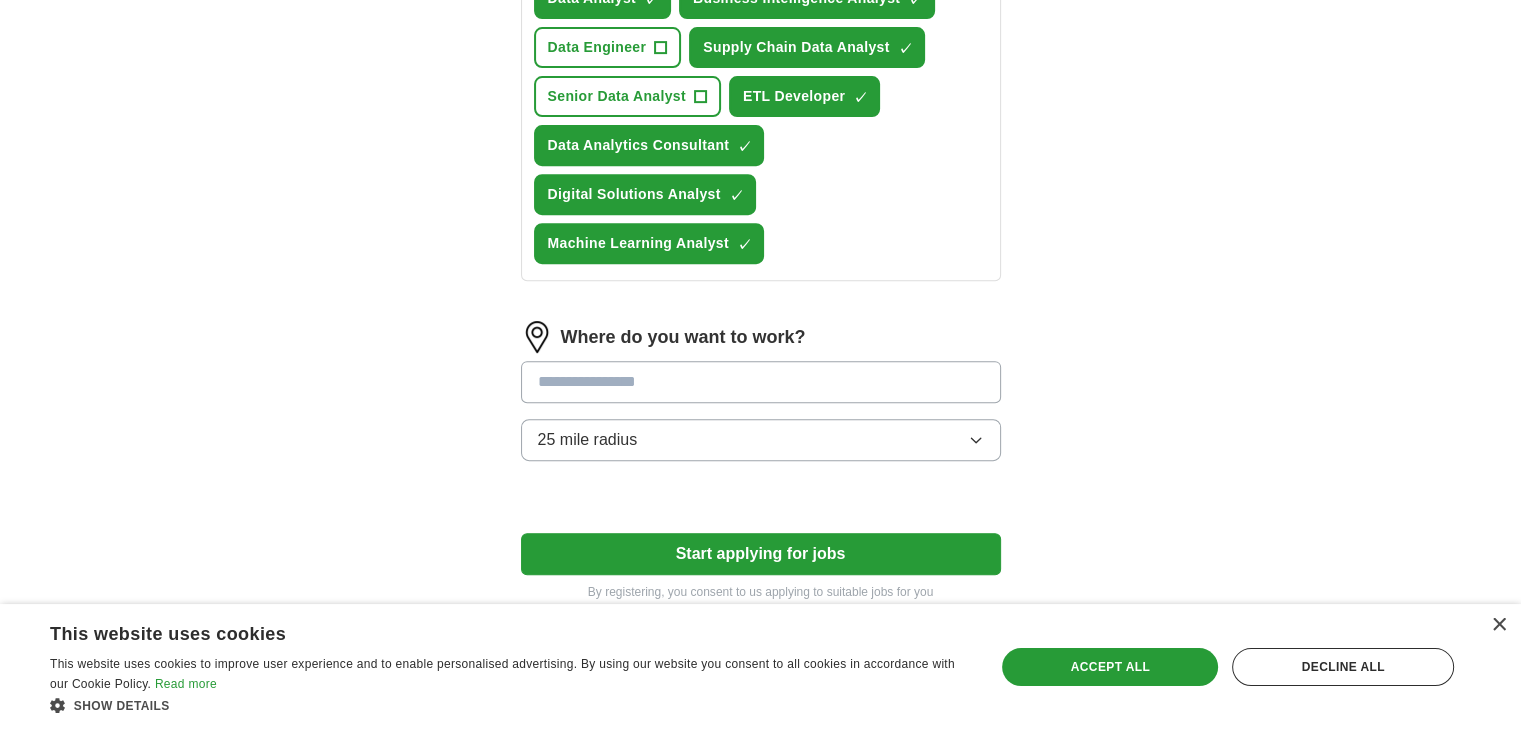 click at bounding box center (761, 382) 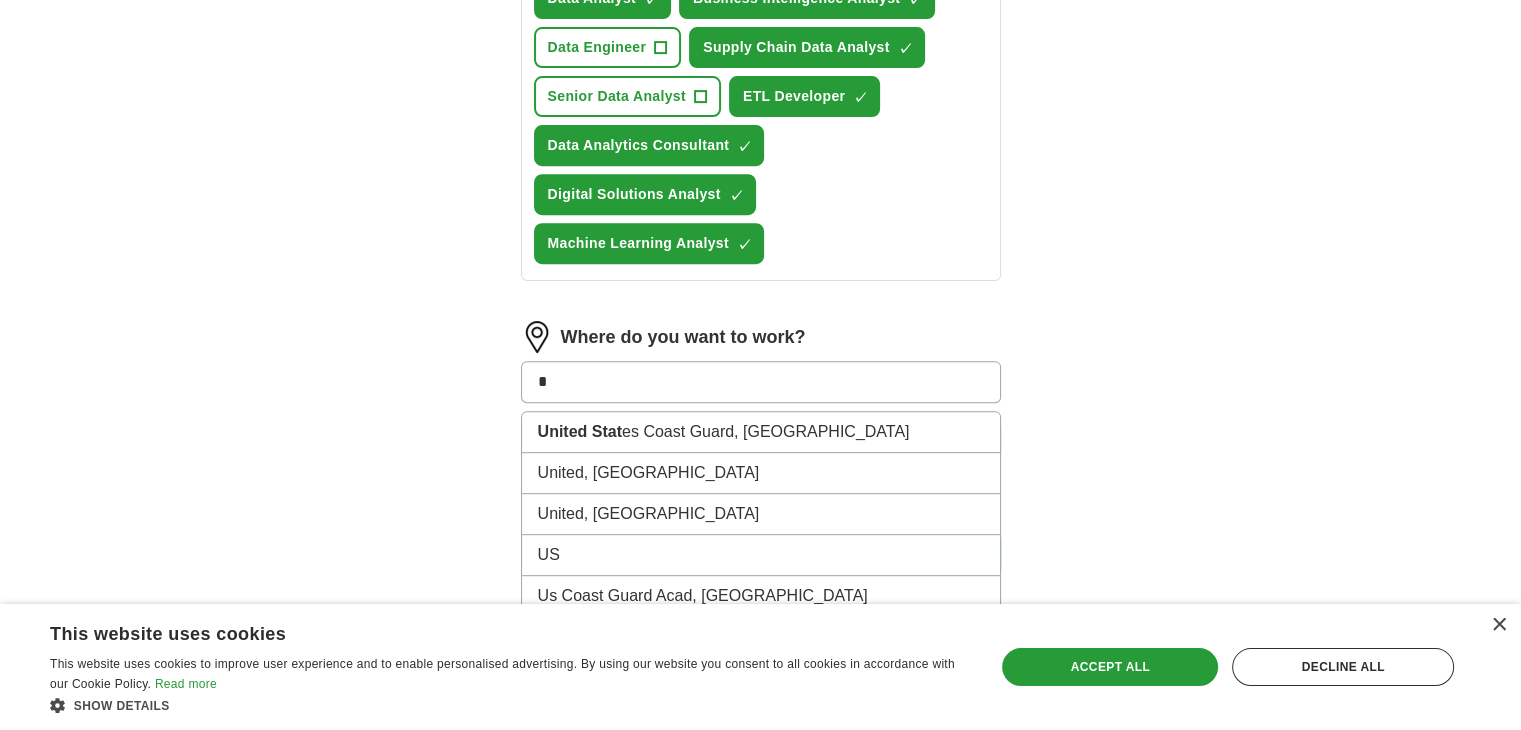 type on "*" 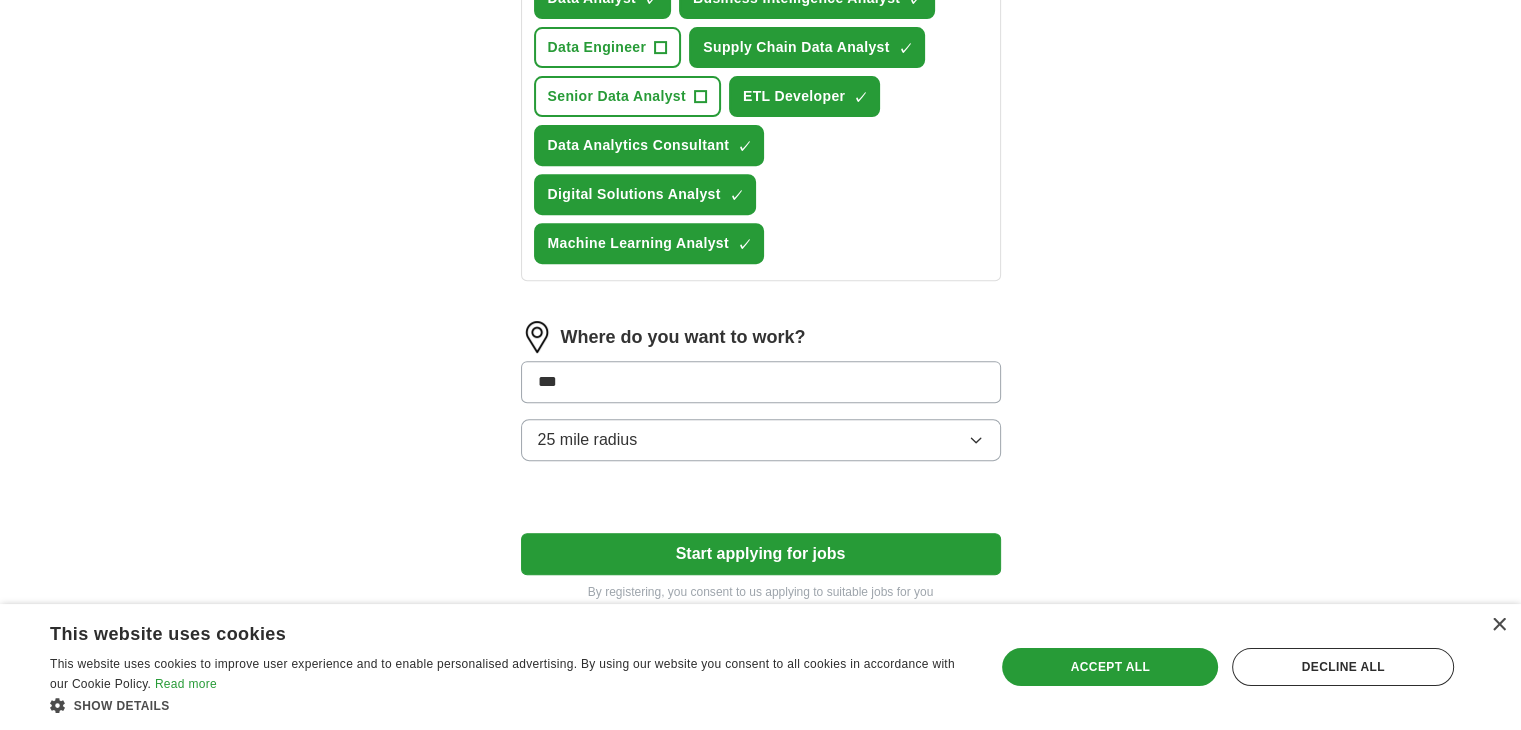 type on "****" 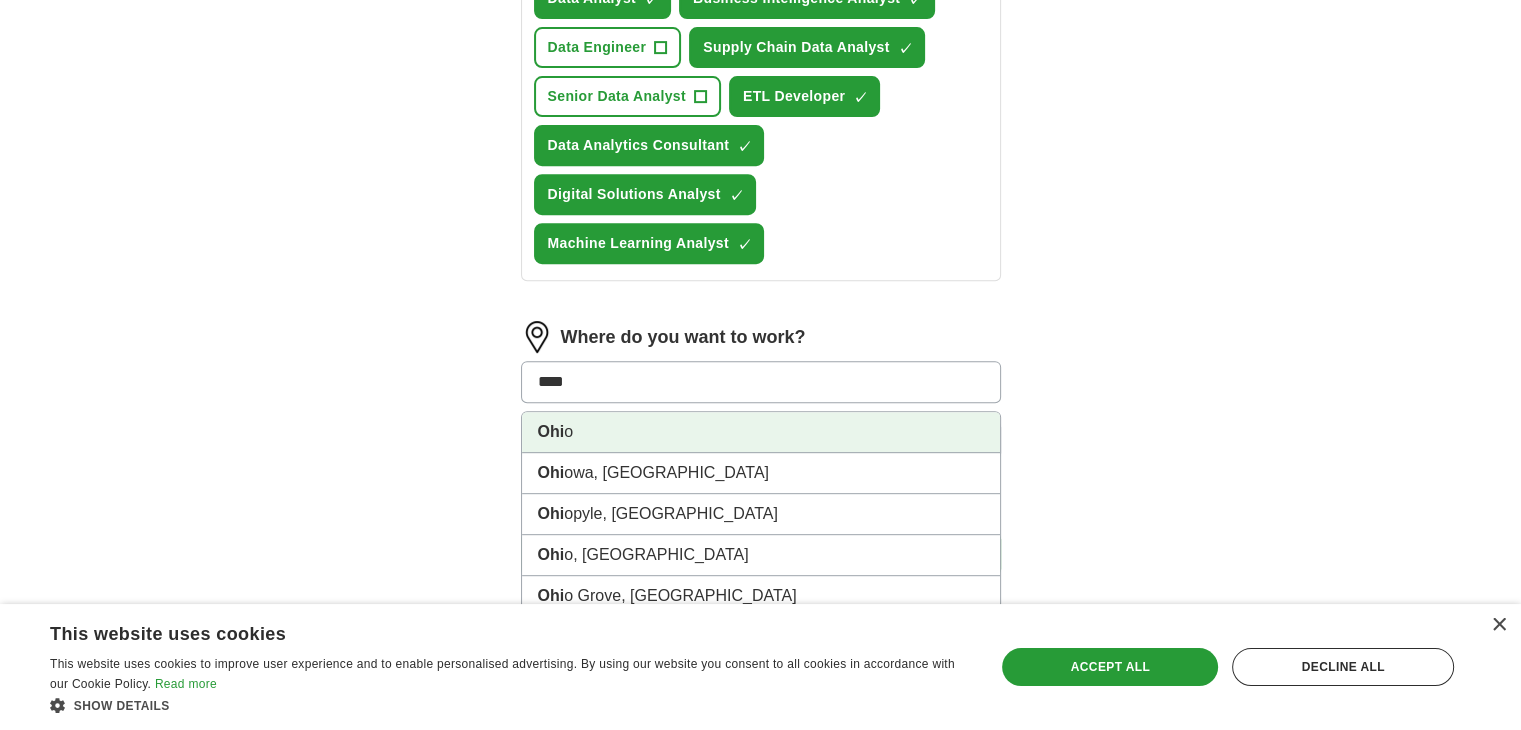 click on "Ohi o" at bounding box center [761, 432] 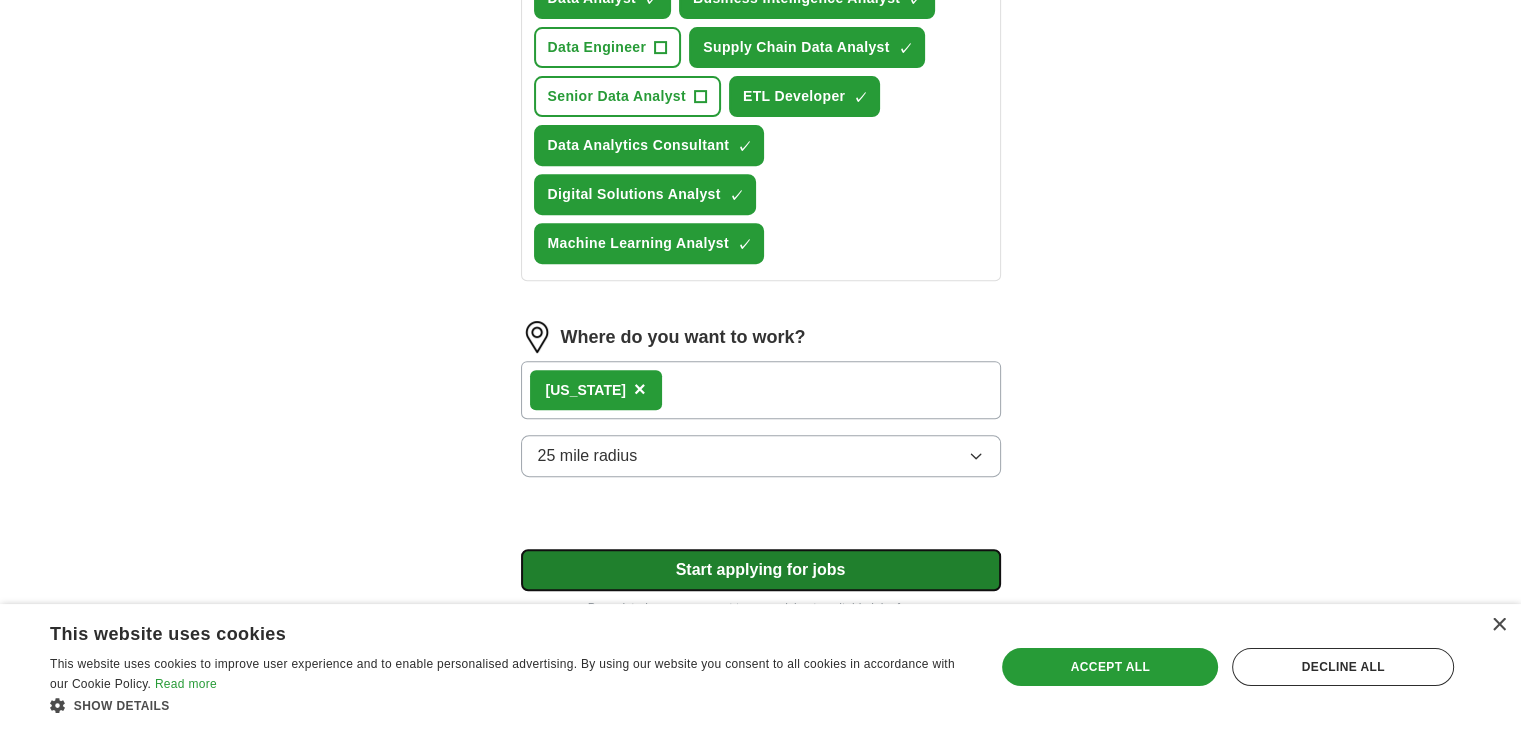 click on "Start applying for jobs" at bounding box center [761, 570] 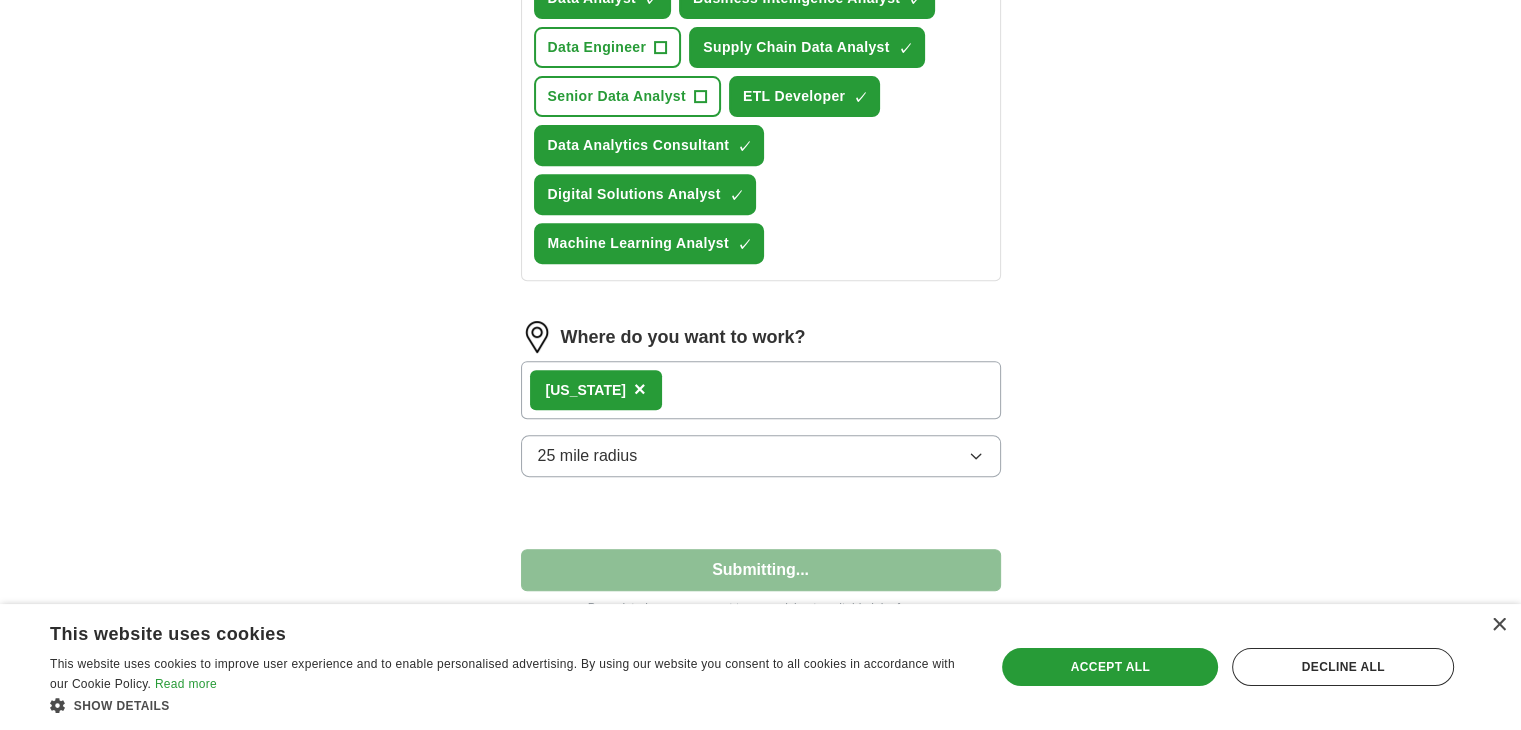 select on "**" 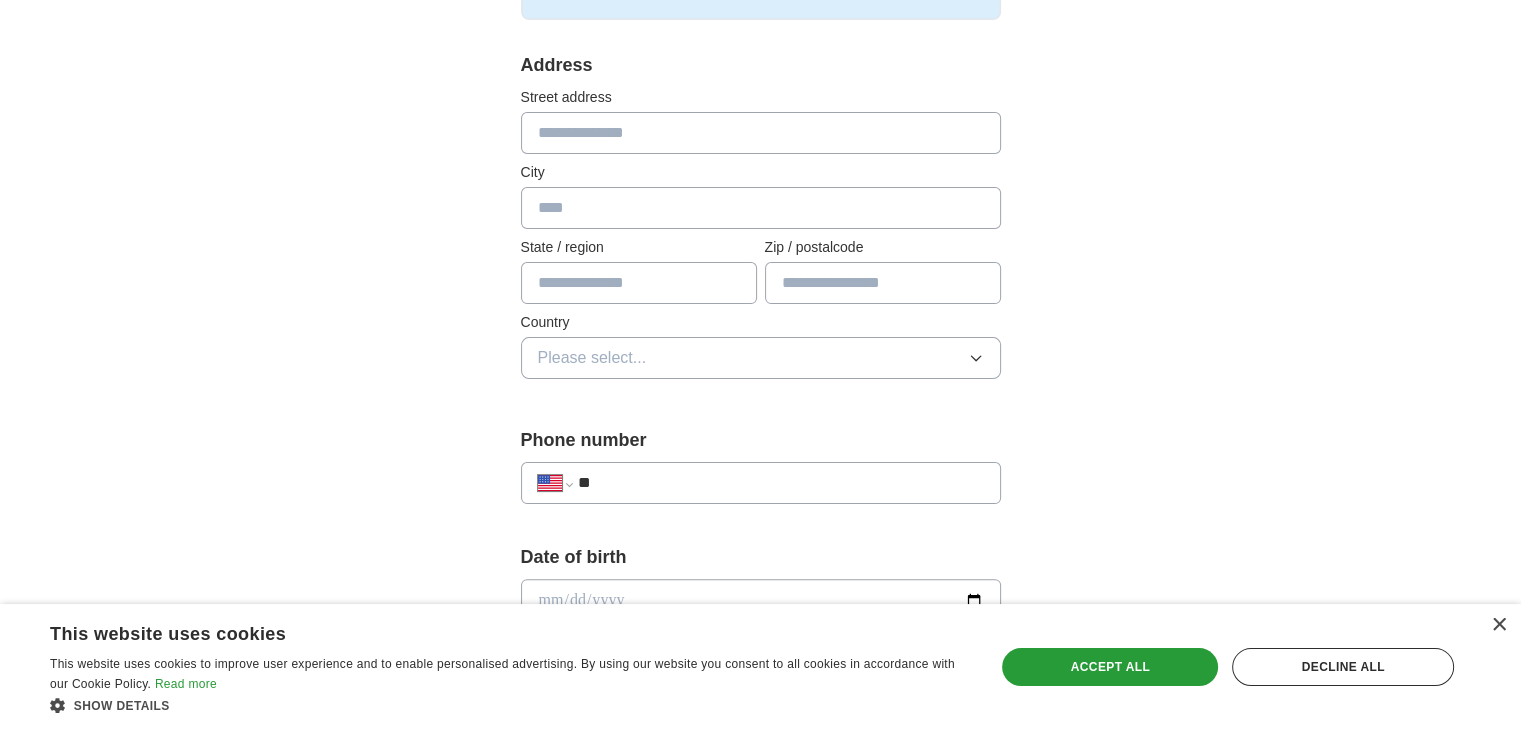 scroll, scrollTop: 400, scrollLeft: 0, axis: vertical 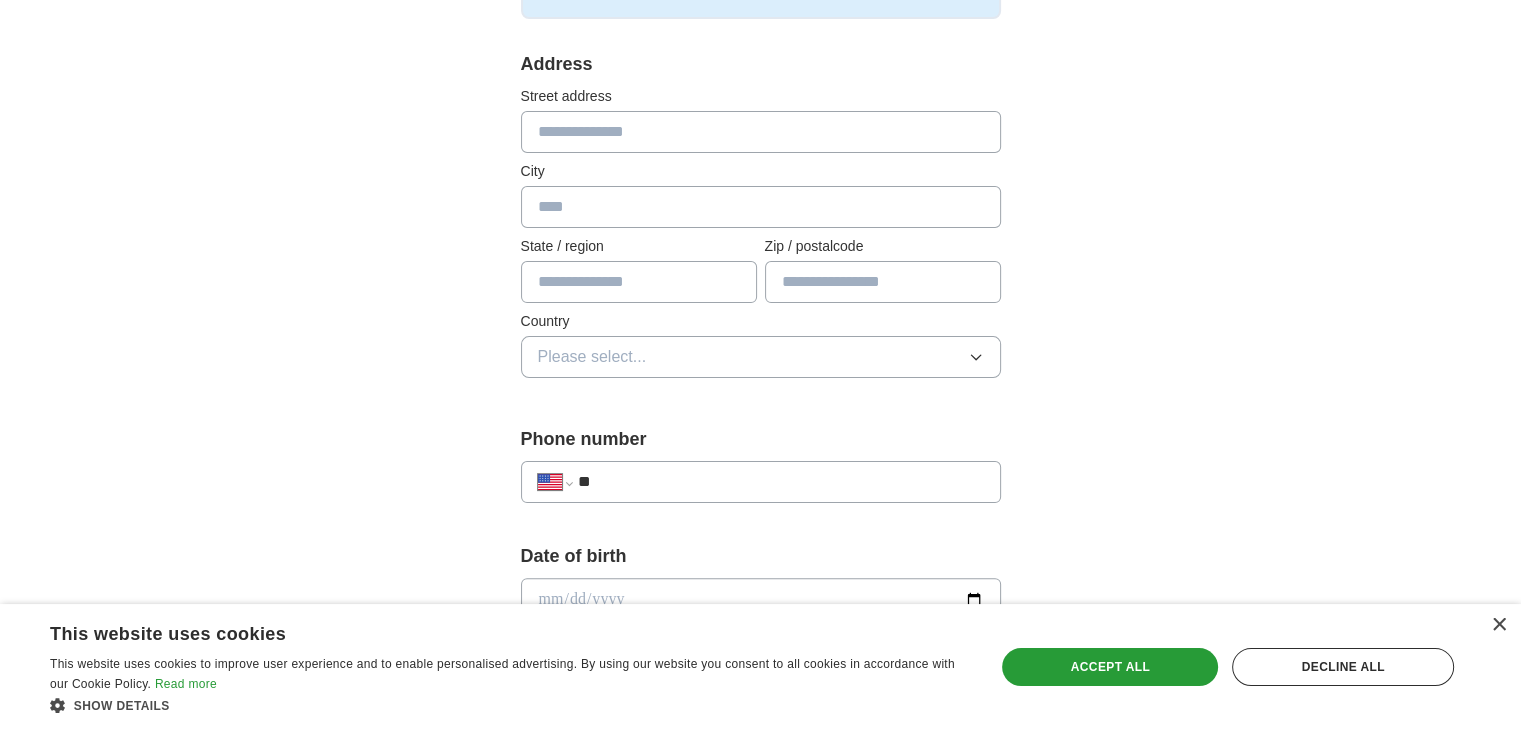 click at bounding box center [761, 132] 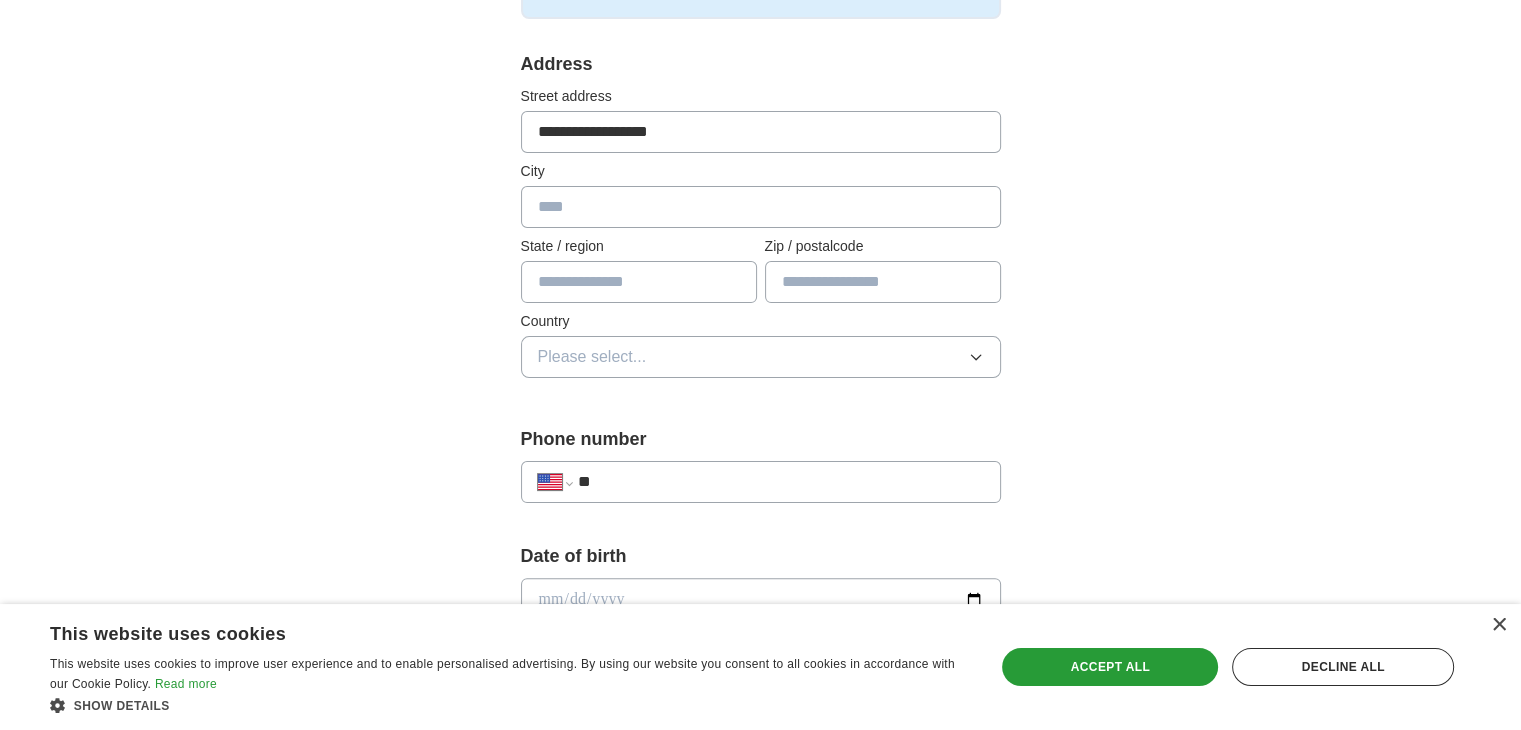 type on "********" 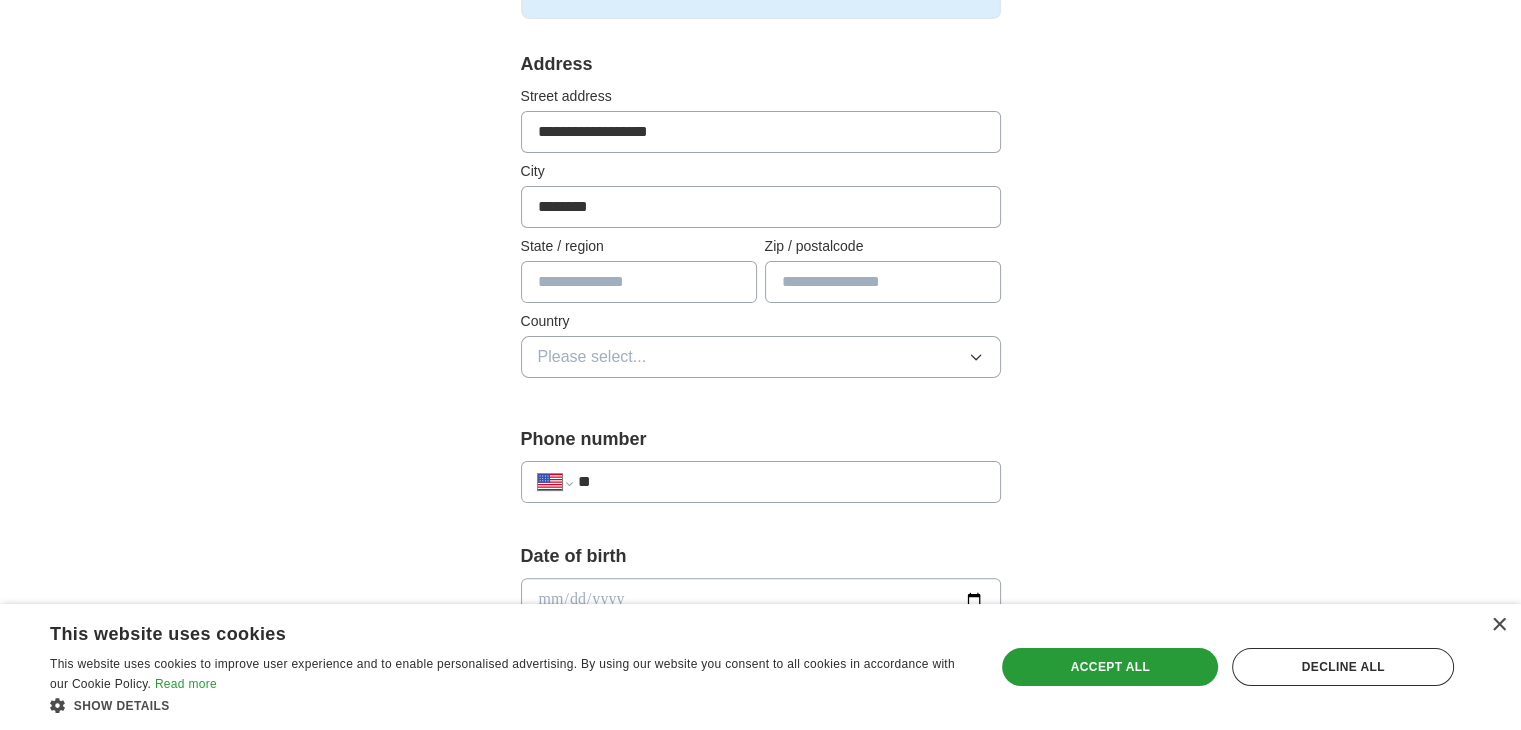 type on "**" 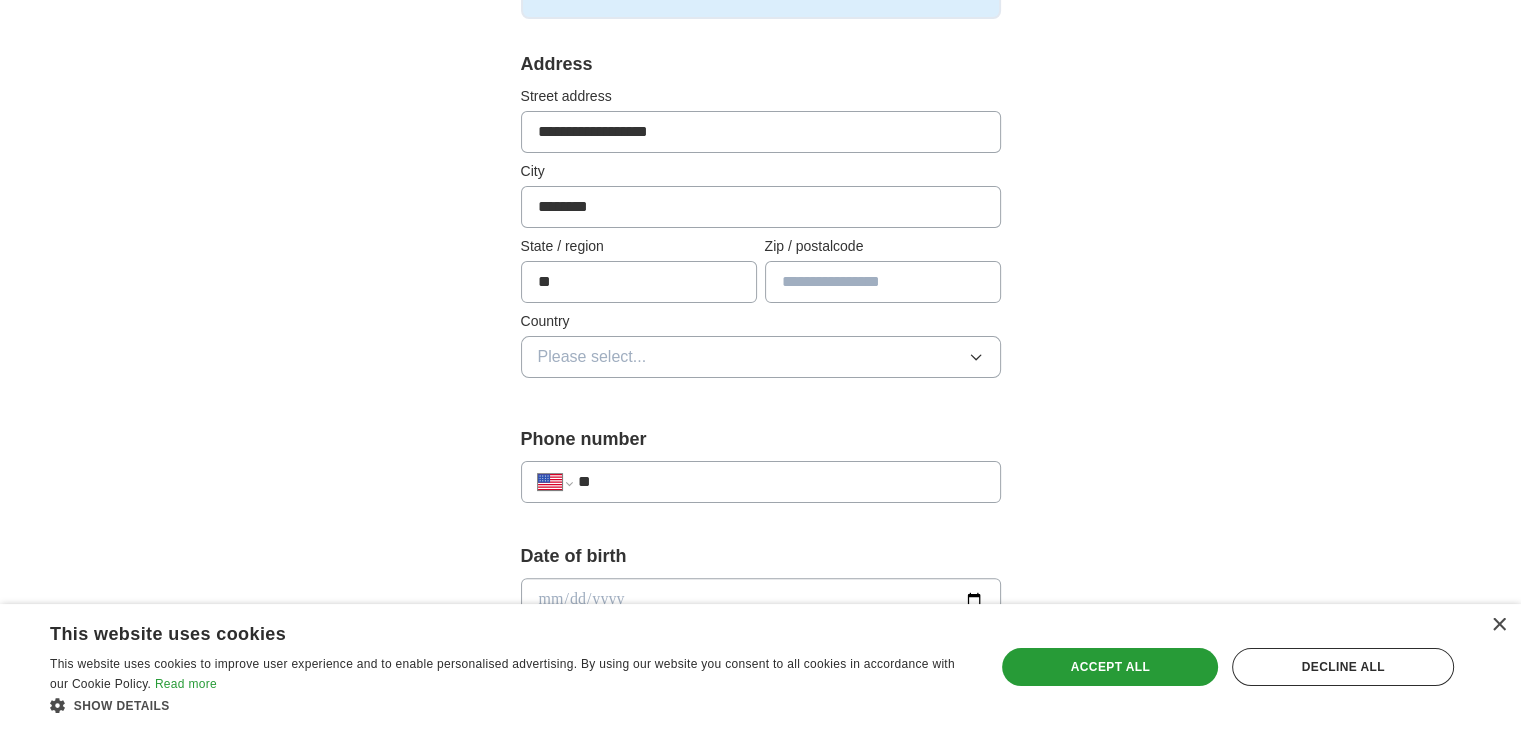 type on "*****" 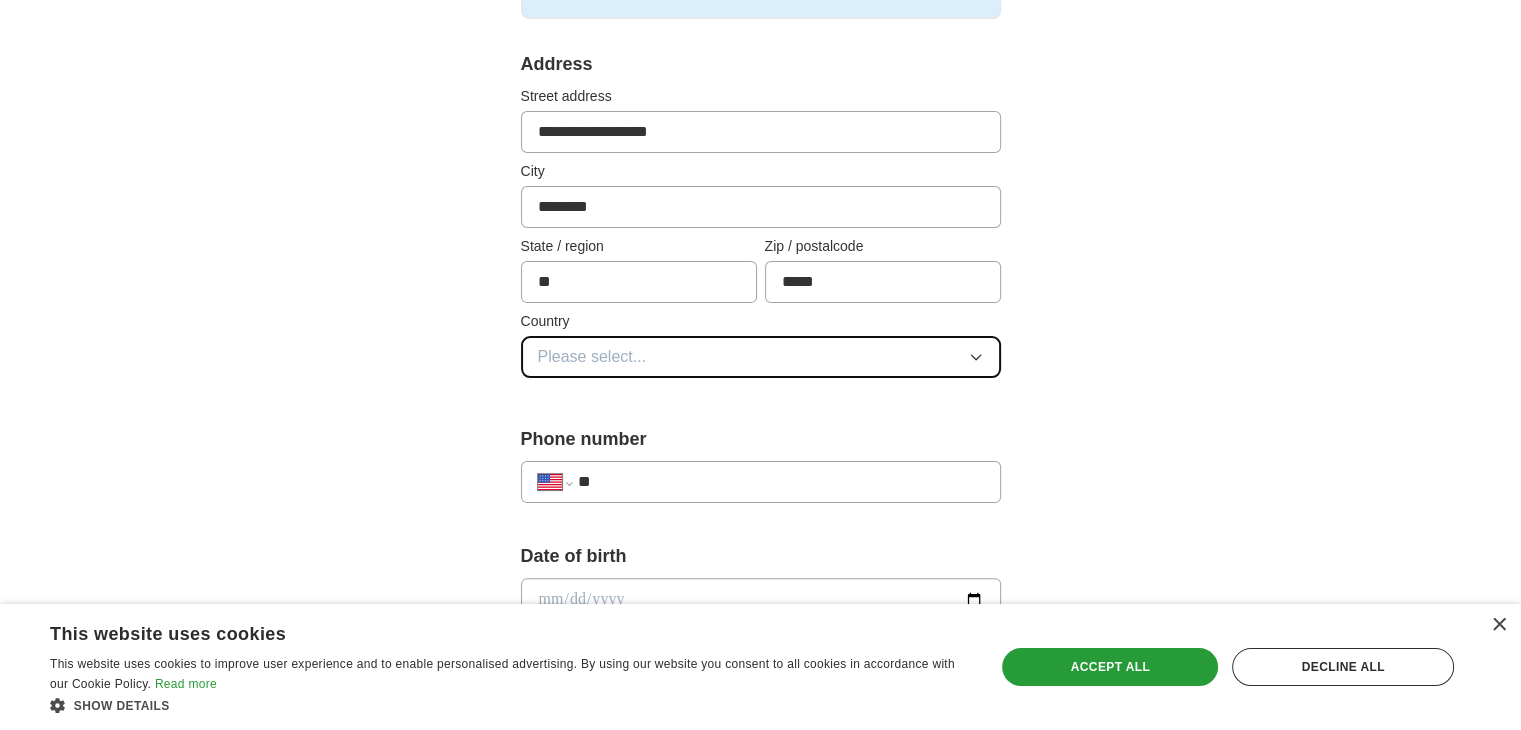 click on "Please select..." at bounding box center (761, 357) 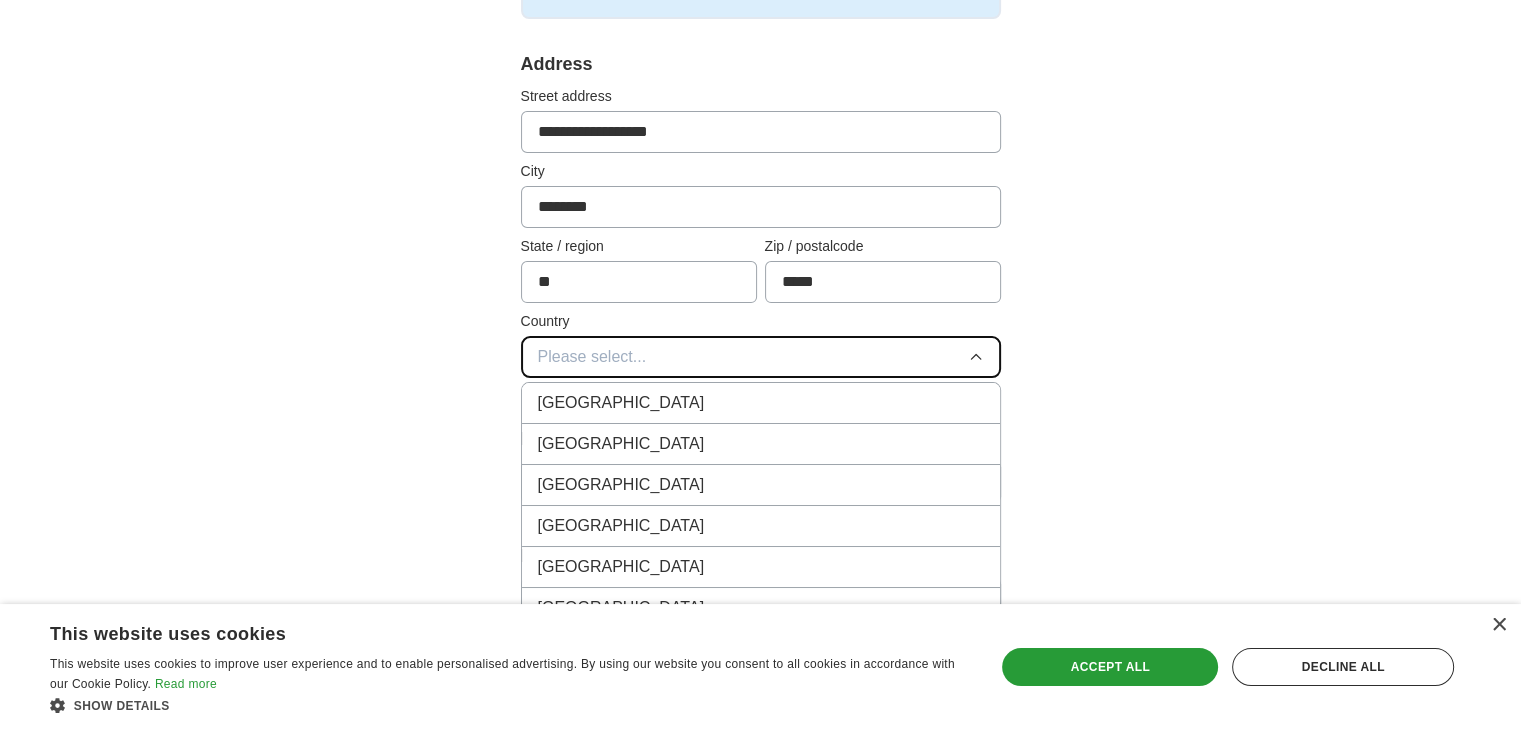 type 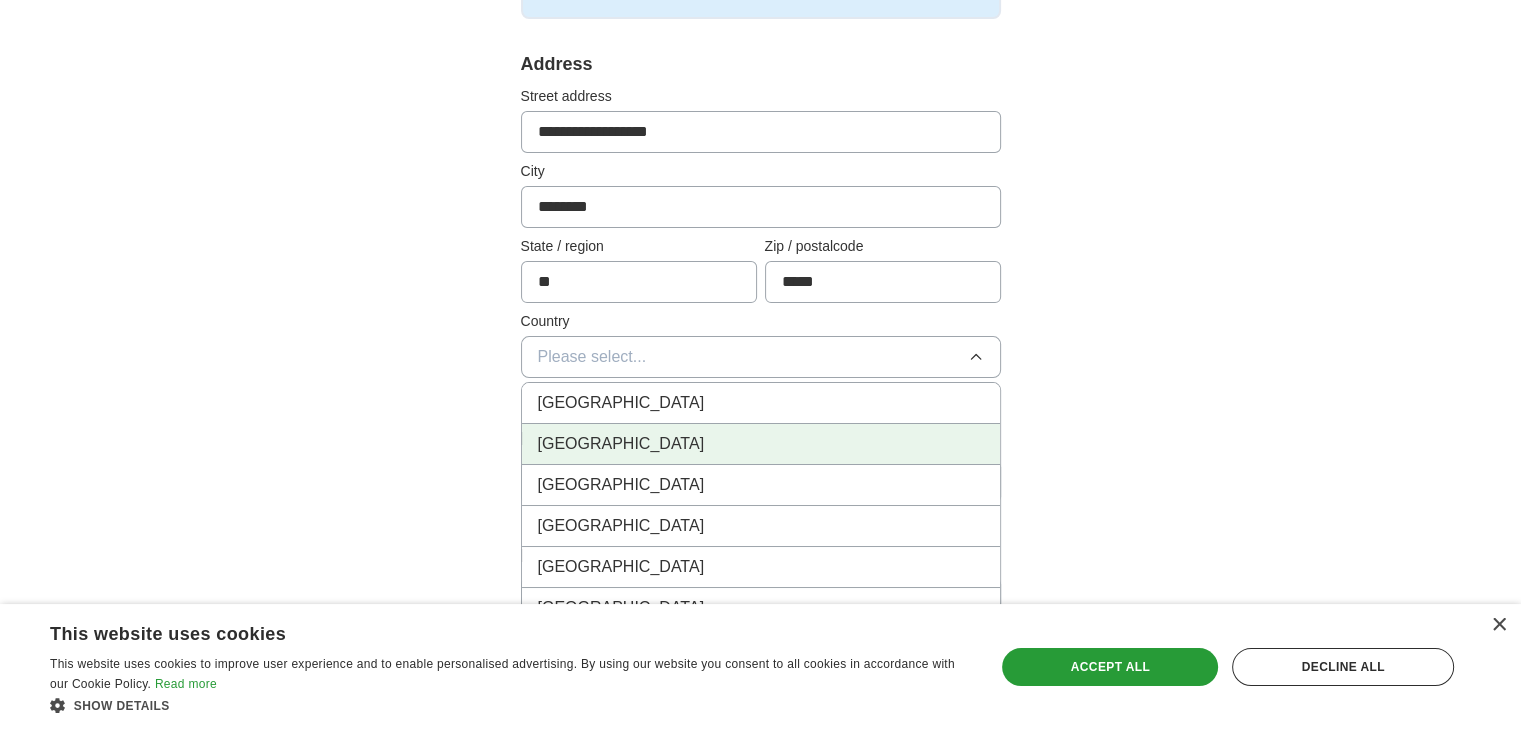 click on "[GEOGRAPHIC_DATA]" at bounding box center (761, 444) 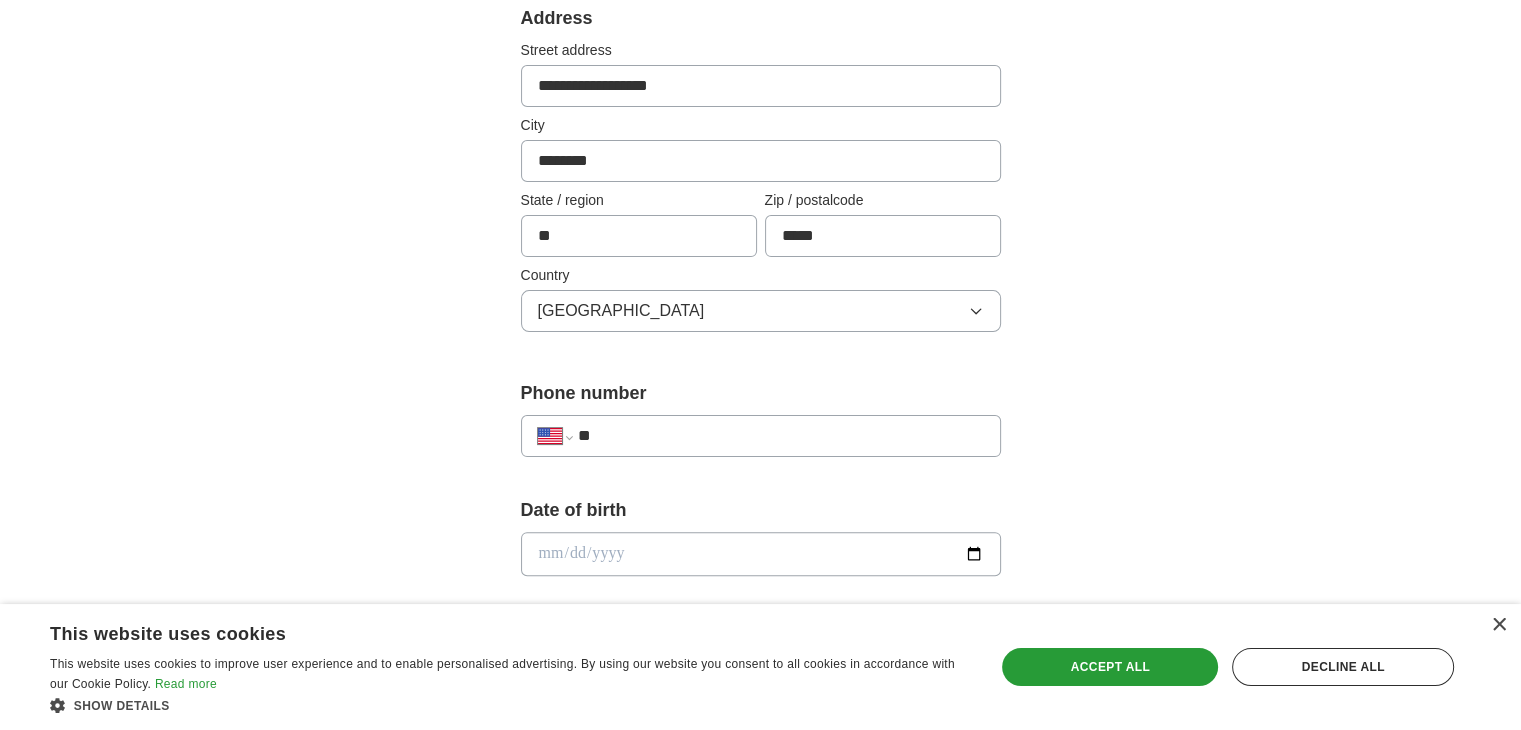 scroll, scrollTop: 452, scrollLeft: 0, axis: vertical 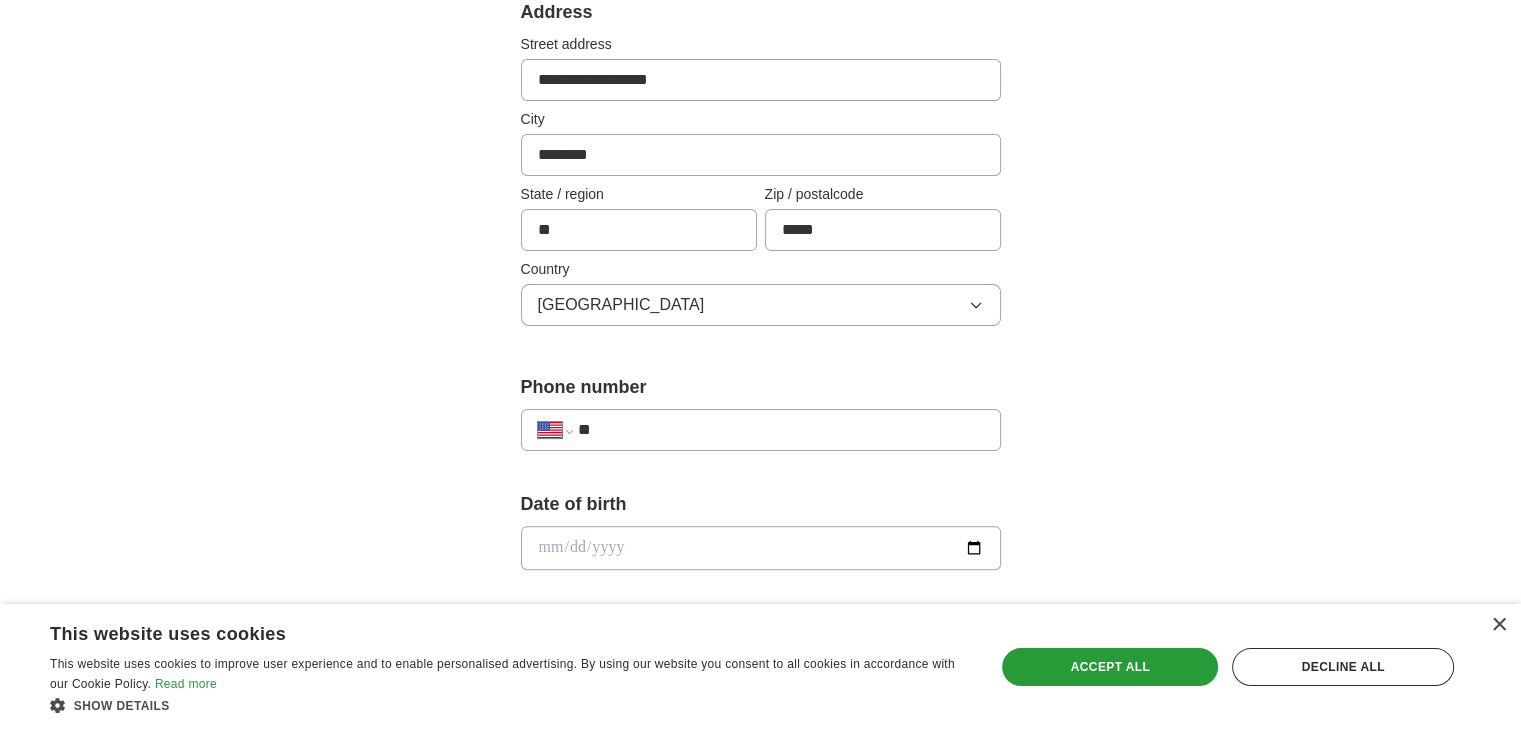 click on "**" at bounding box center (780, 430) 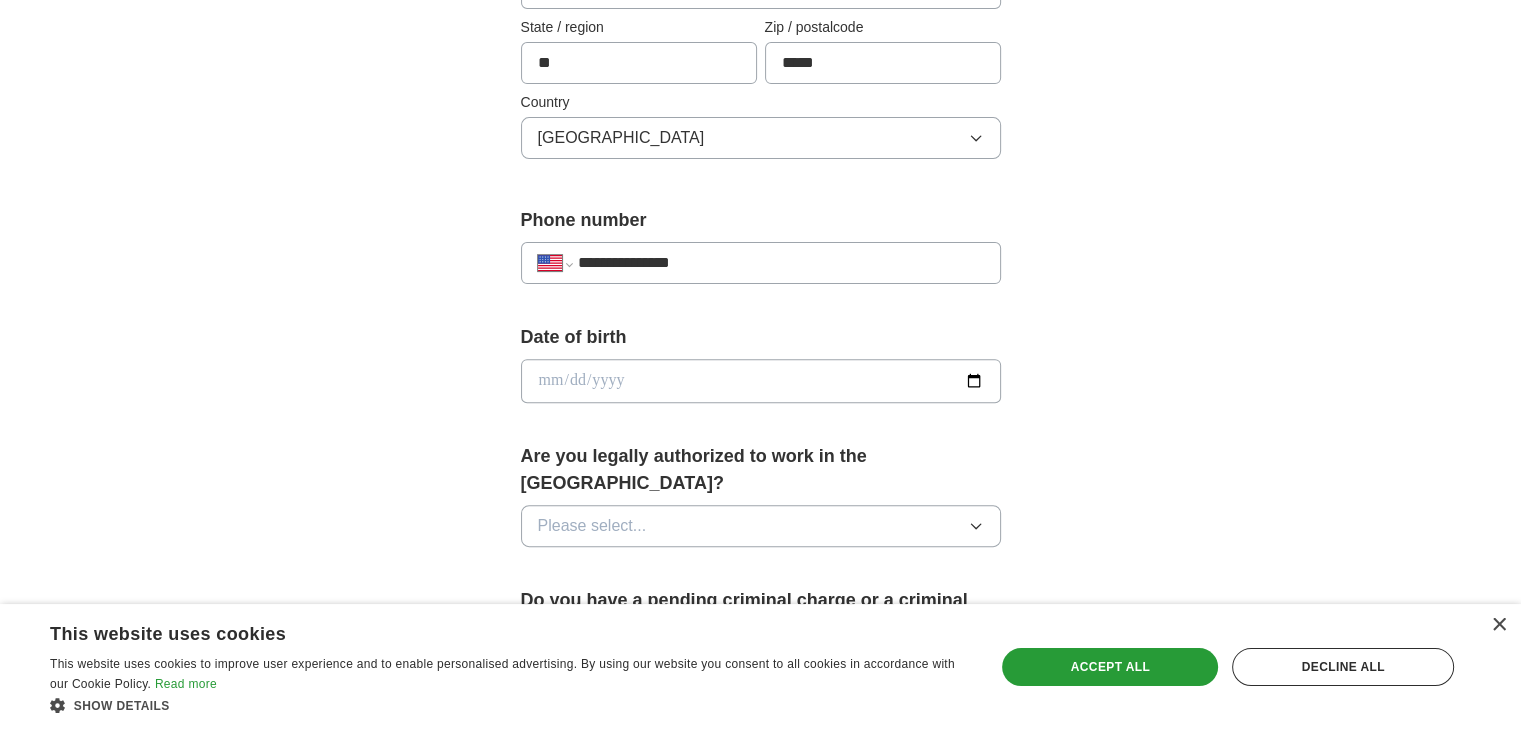 scroll, scrollTop: 626, scrollLeft: 0, axis: vertical 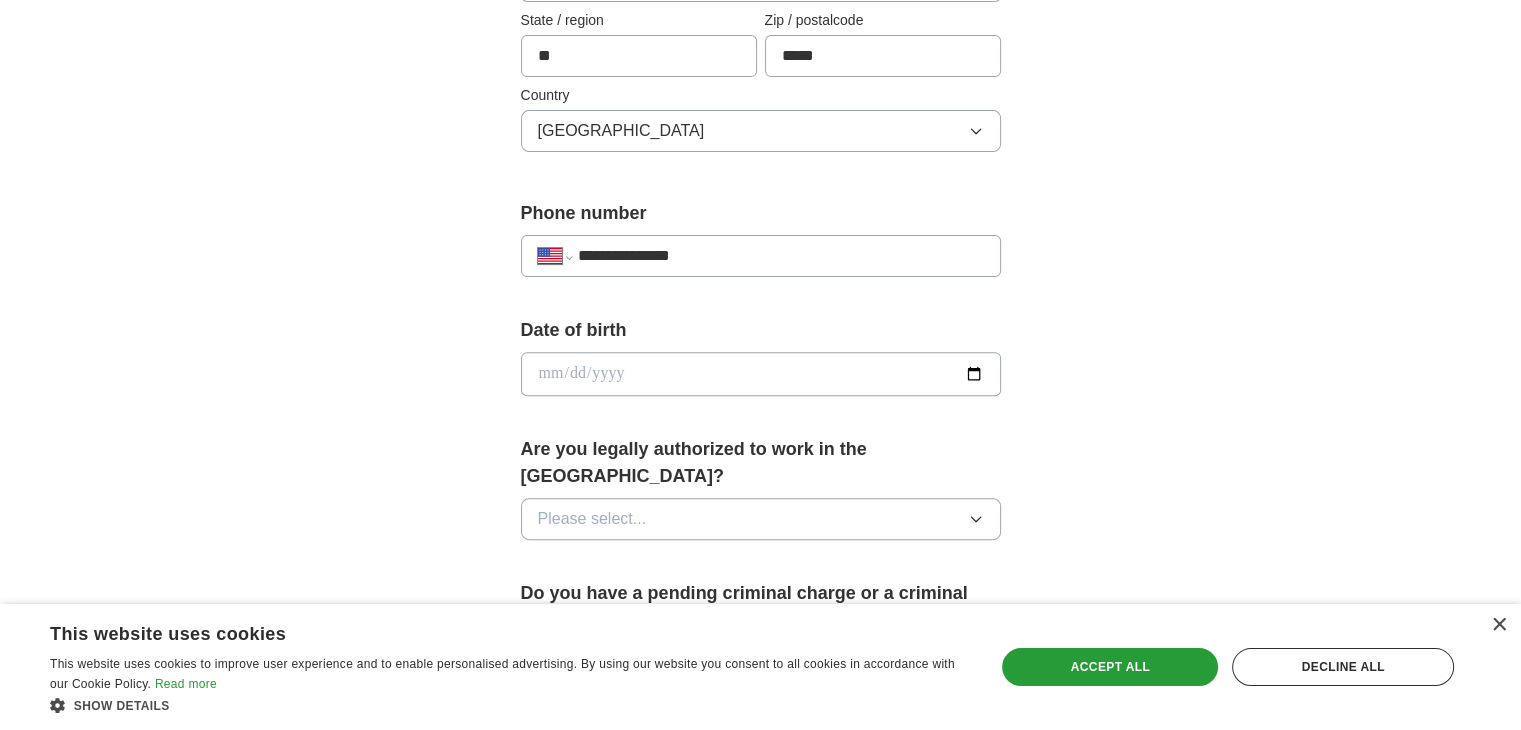 type on "**********" 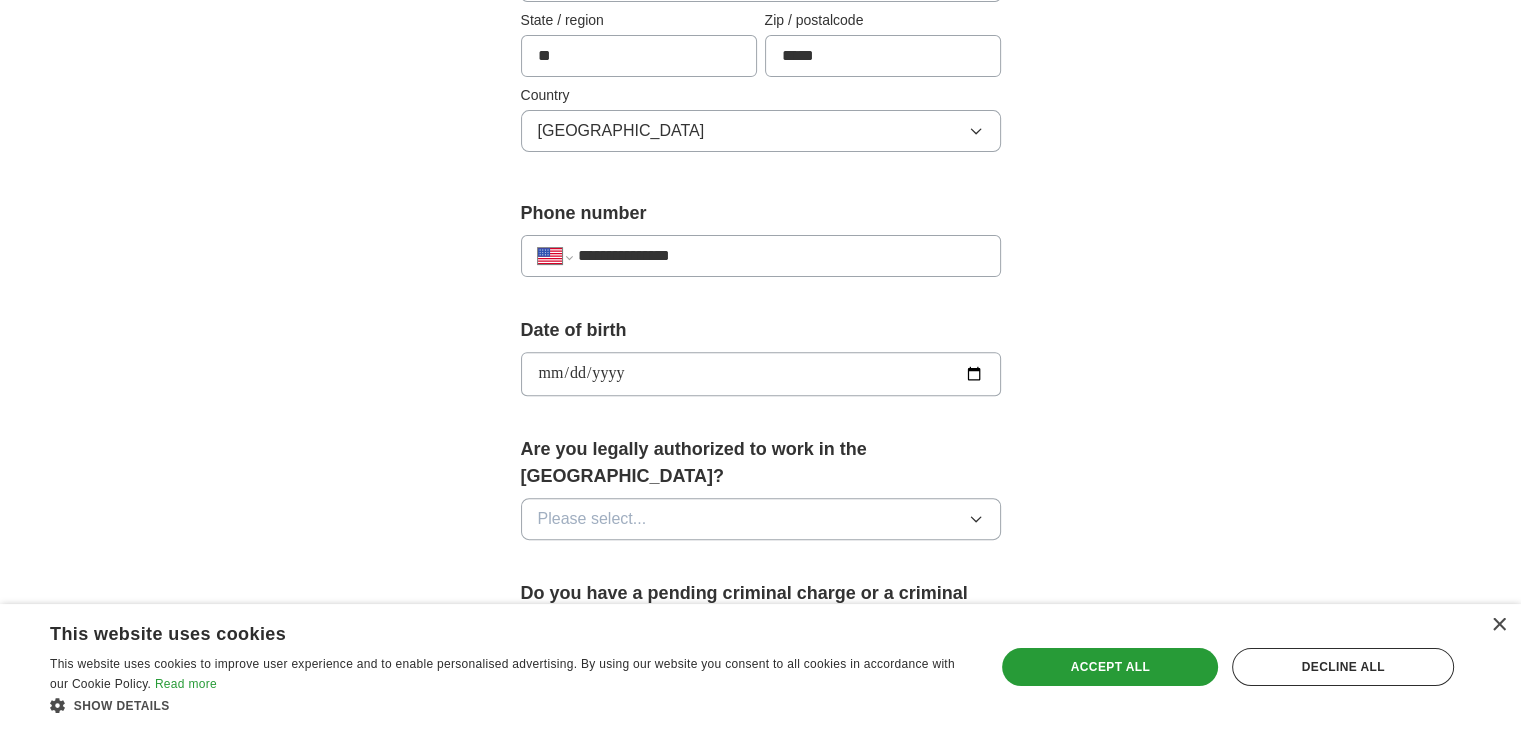 type on "**********" 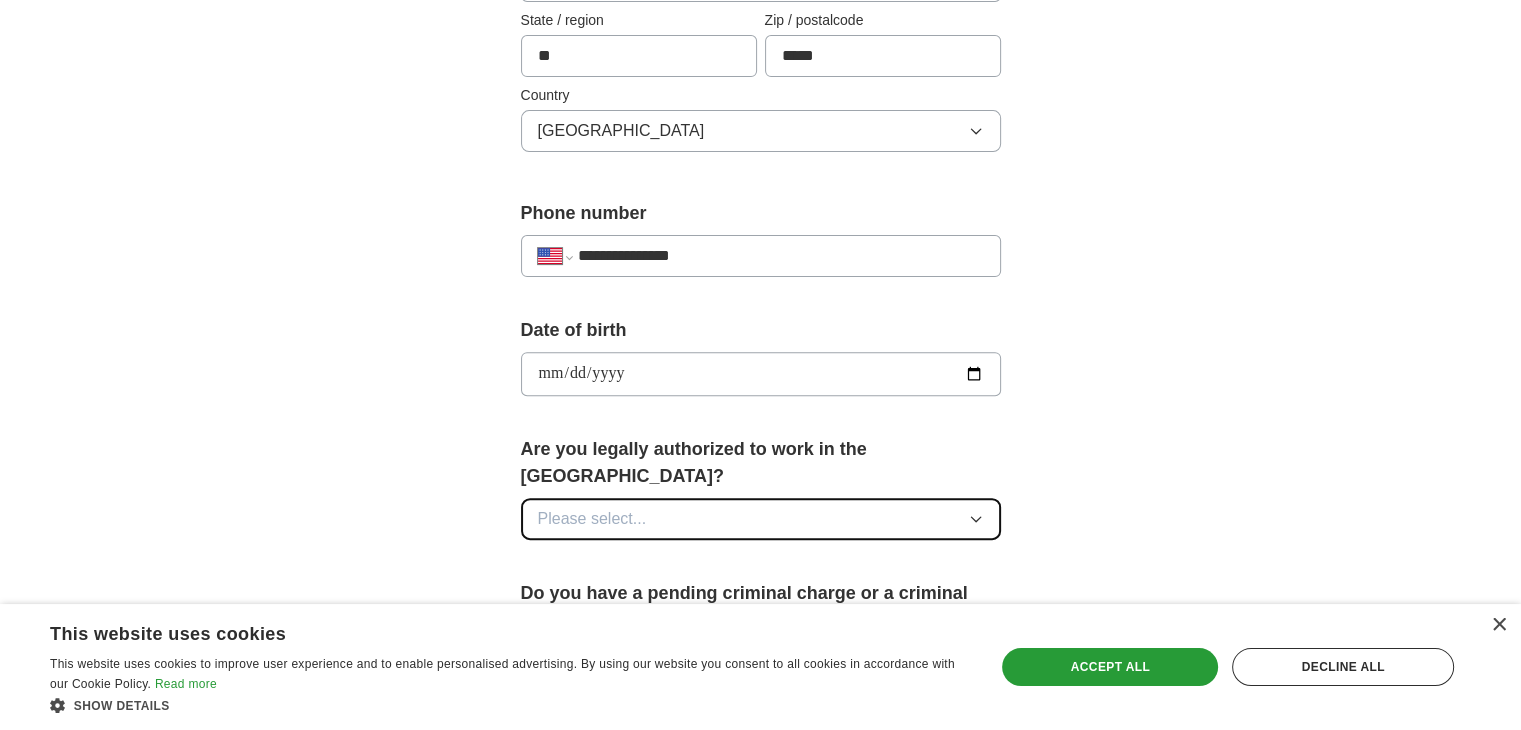 click on "Please select..." at bounding box center [761, 519] 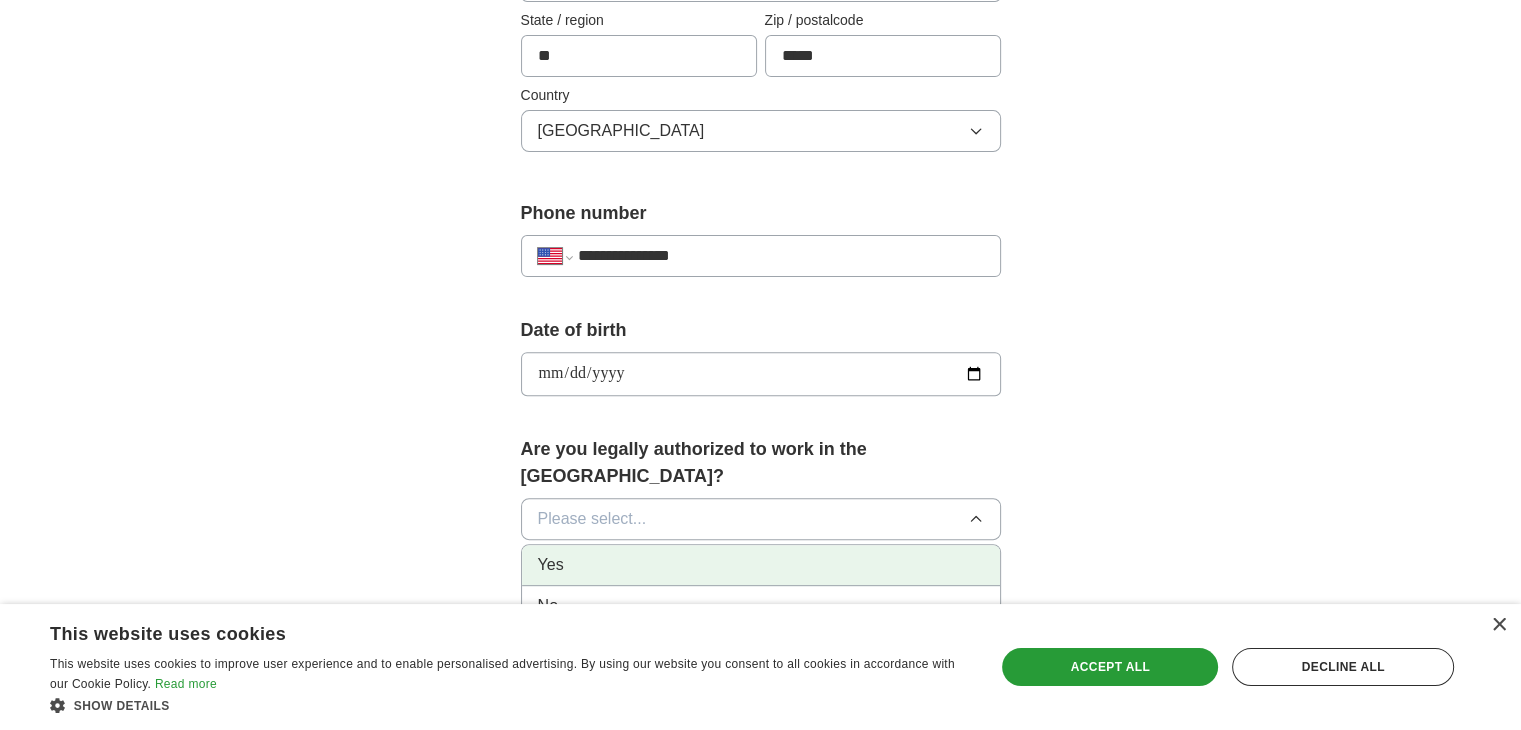 click on "Yes" at bounding box center [761, 565] 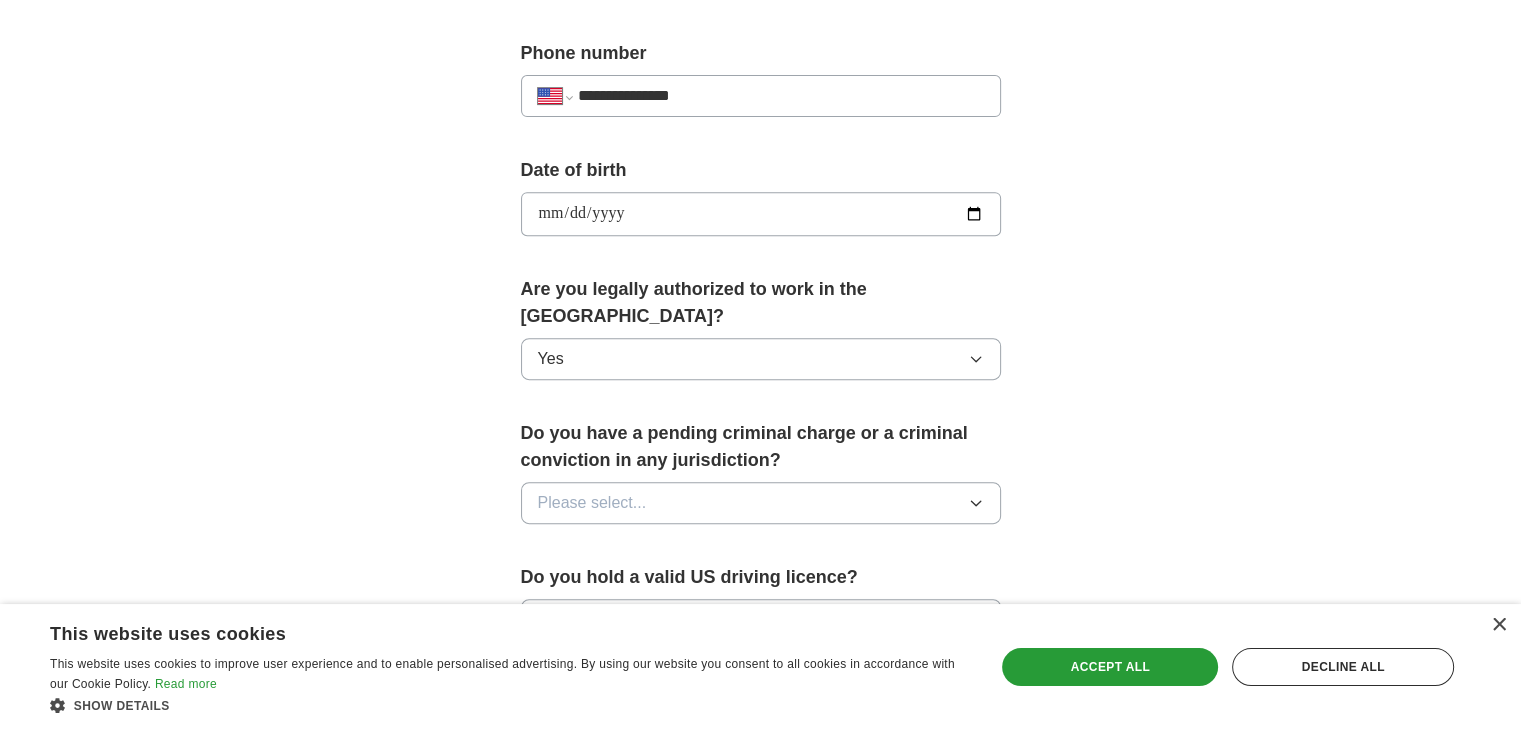 scroll, scrollTop: 792, scrollLeft: 0, axis: vertical 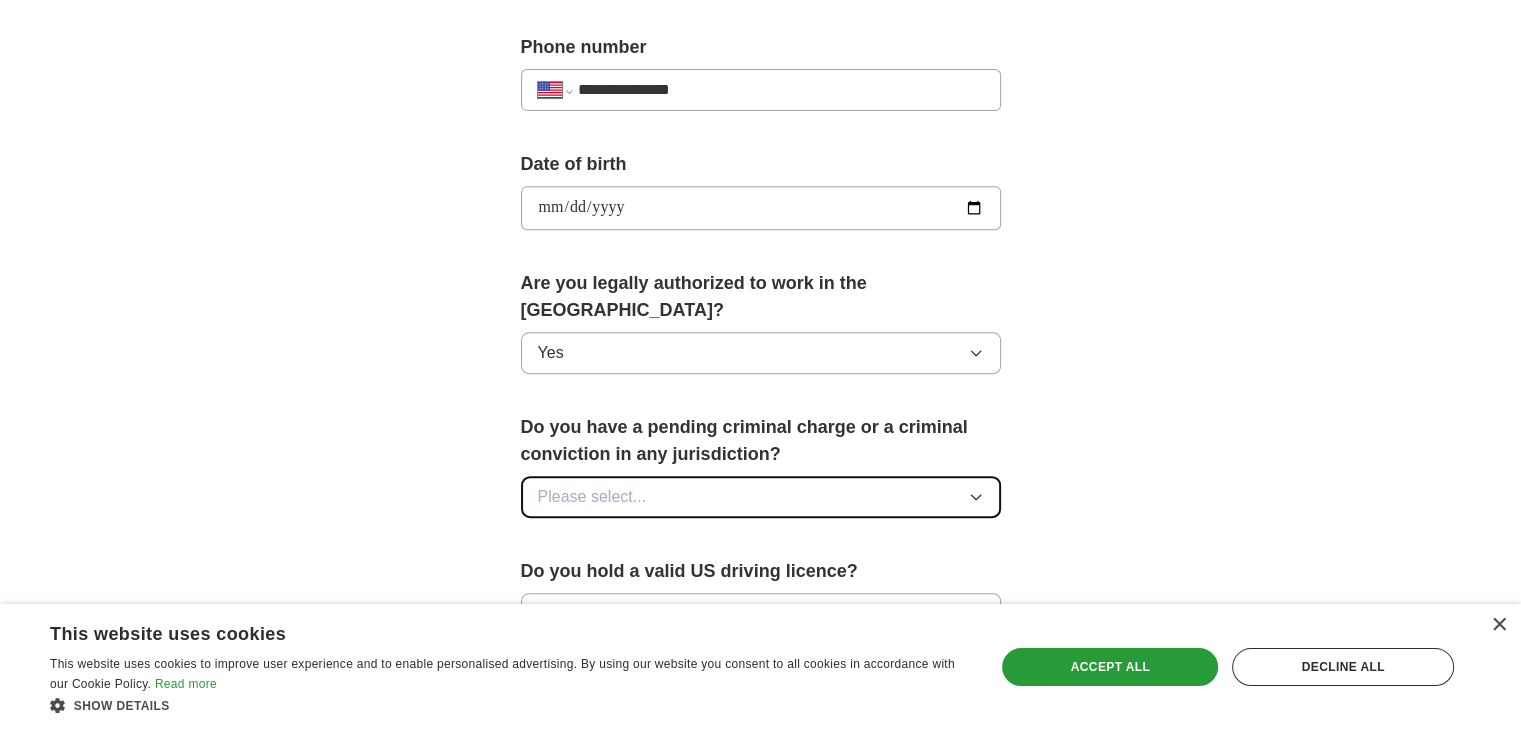 click on "Please select..." at bounding box center (592, 497) 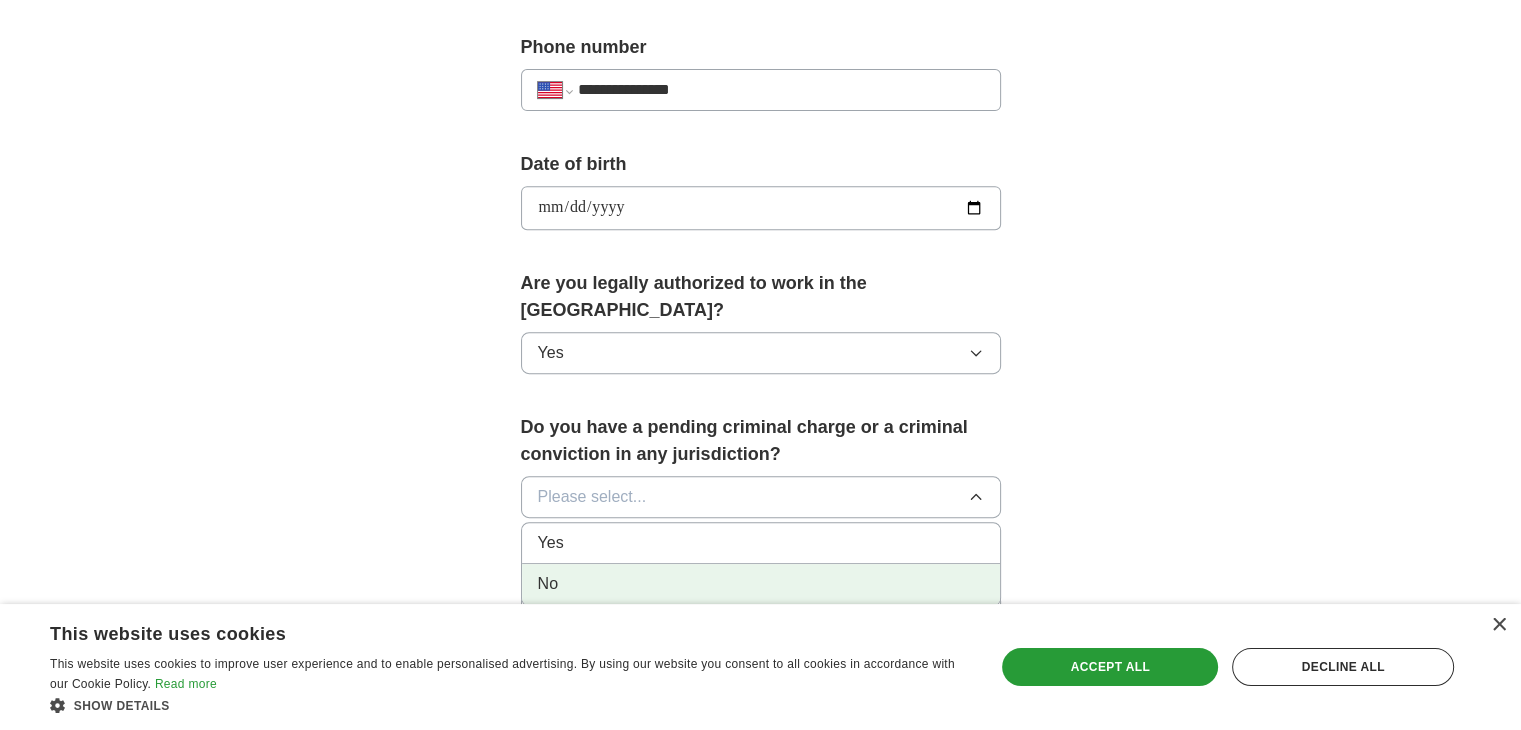 click on "No" at bounding box center (761, 584) 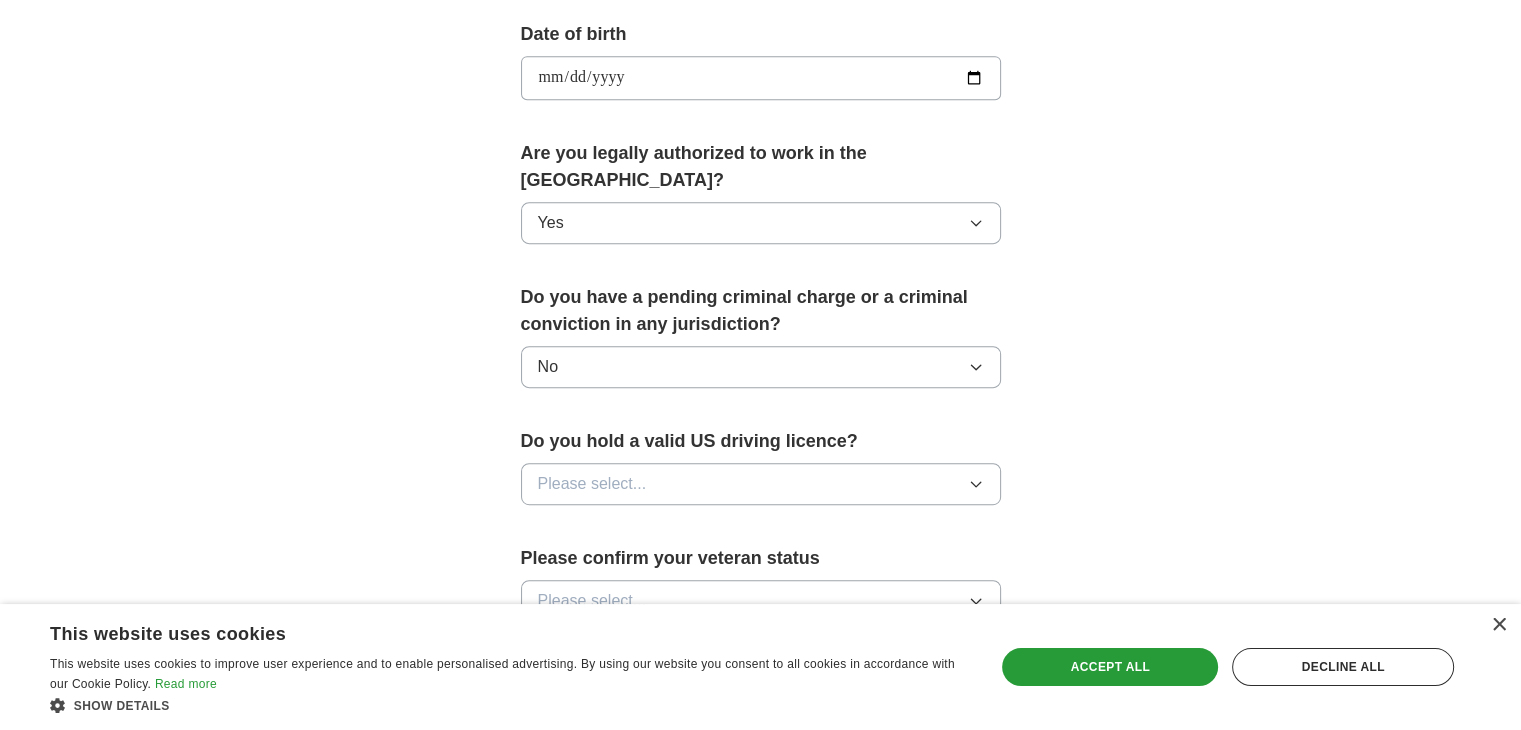 scroll, scrollTop: 928, scrollLeft: 0, axis: vertical 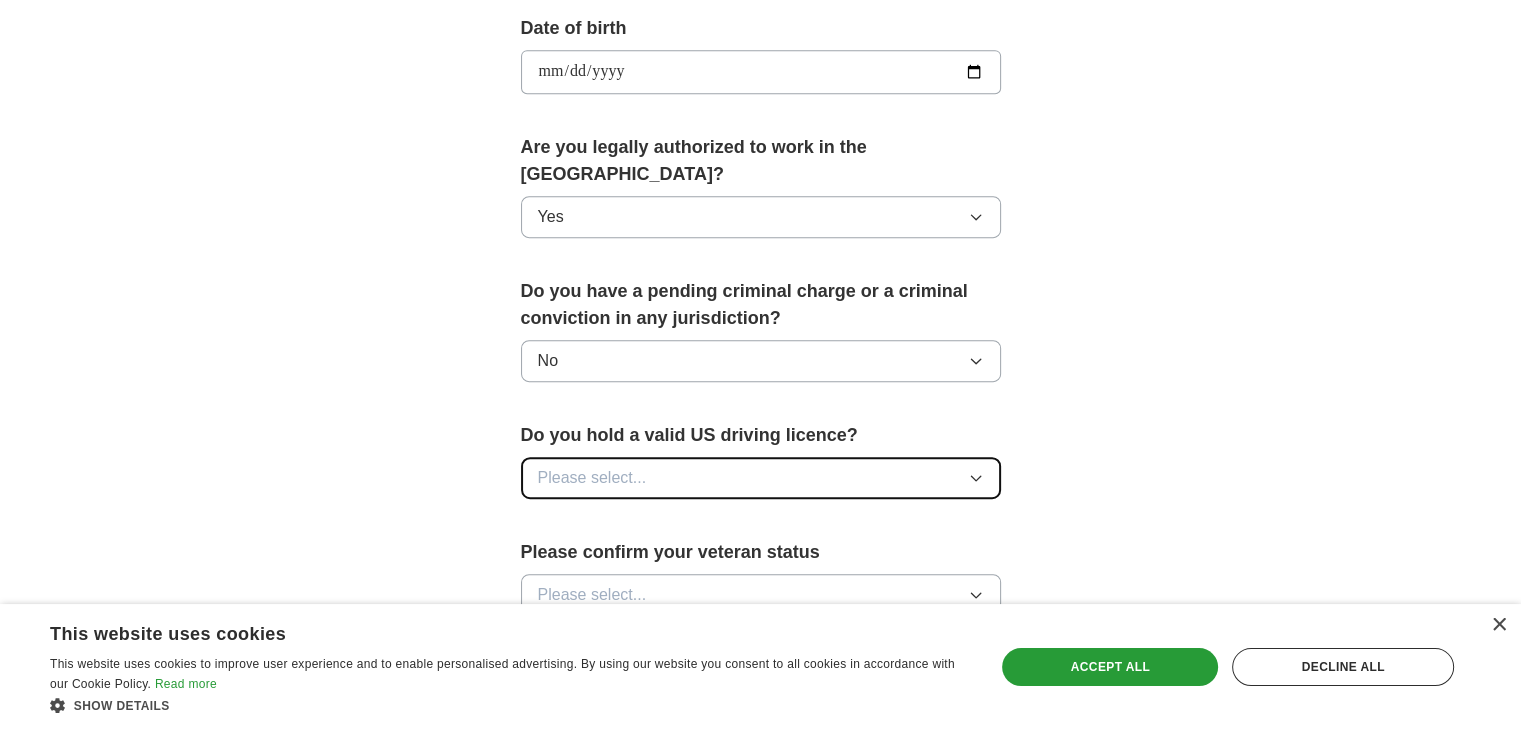 click on "Please select..." at bounding box center (592, 478) 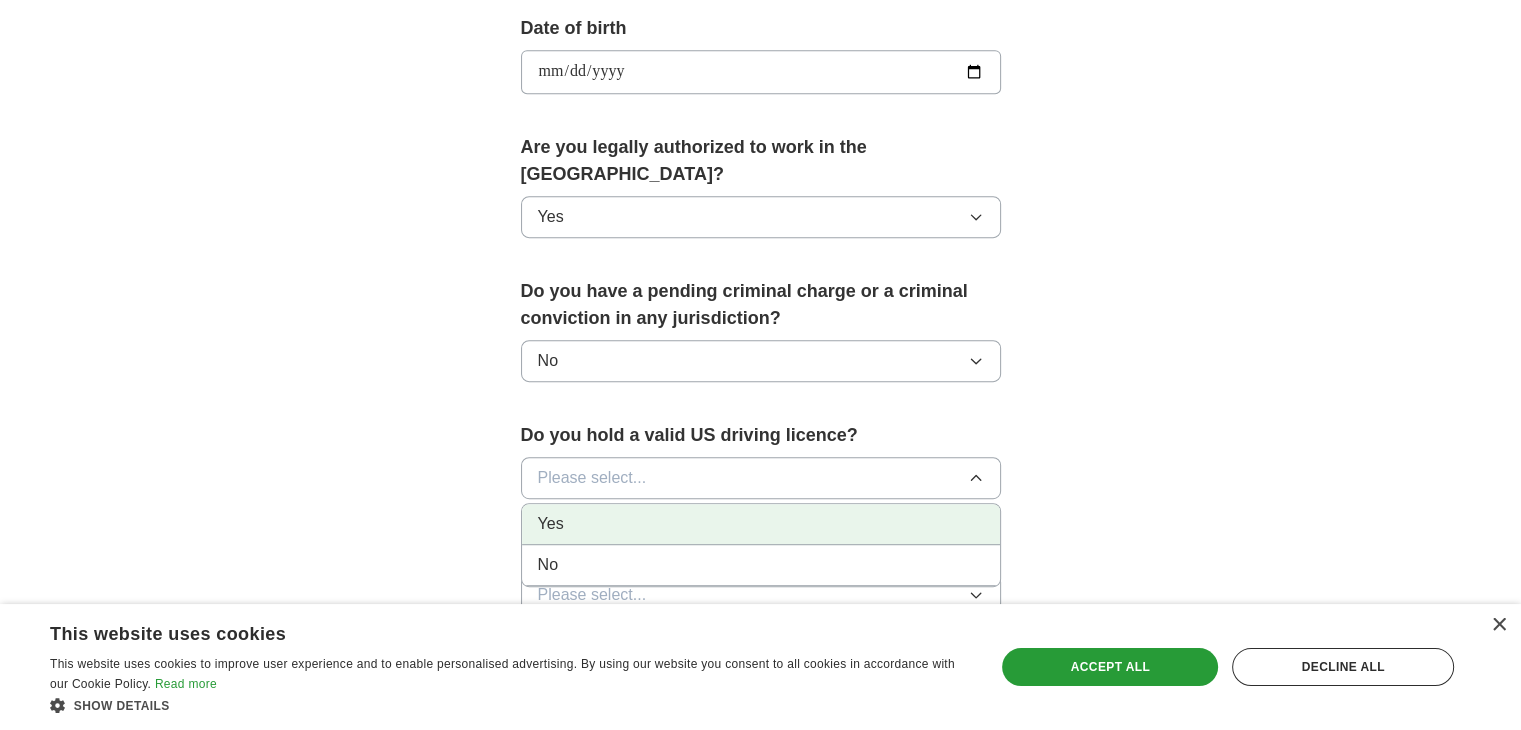 click on "Yes" at bounding box center (761, 524) 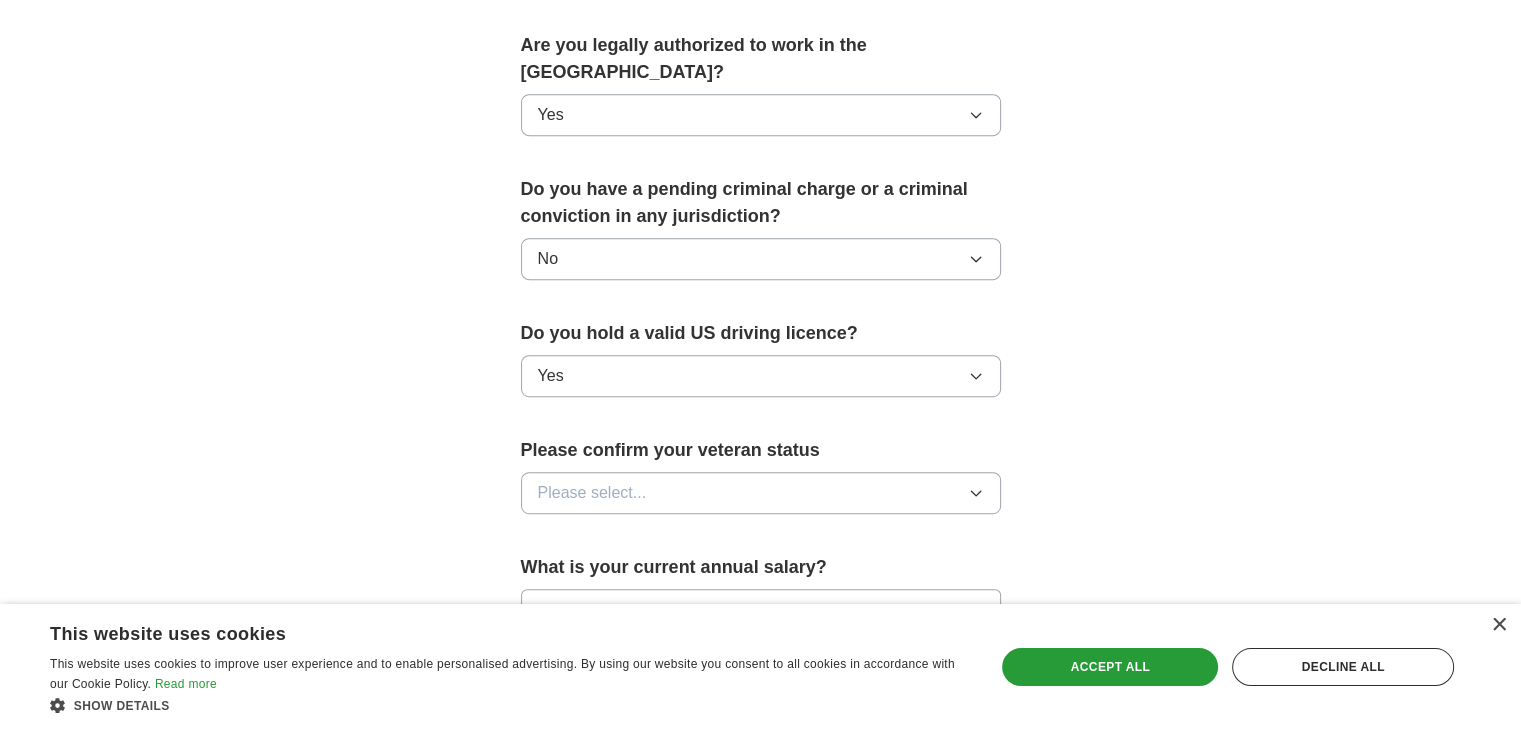 scroll, scrollTop: 1032, scrollLeft: 0, axis: vertical 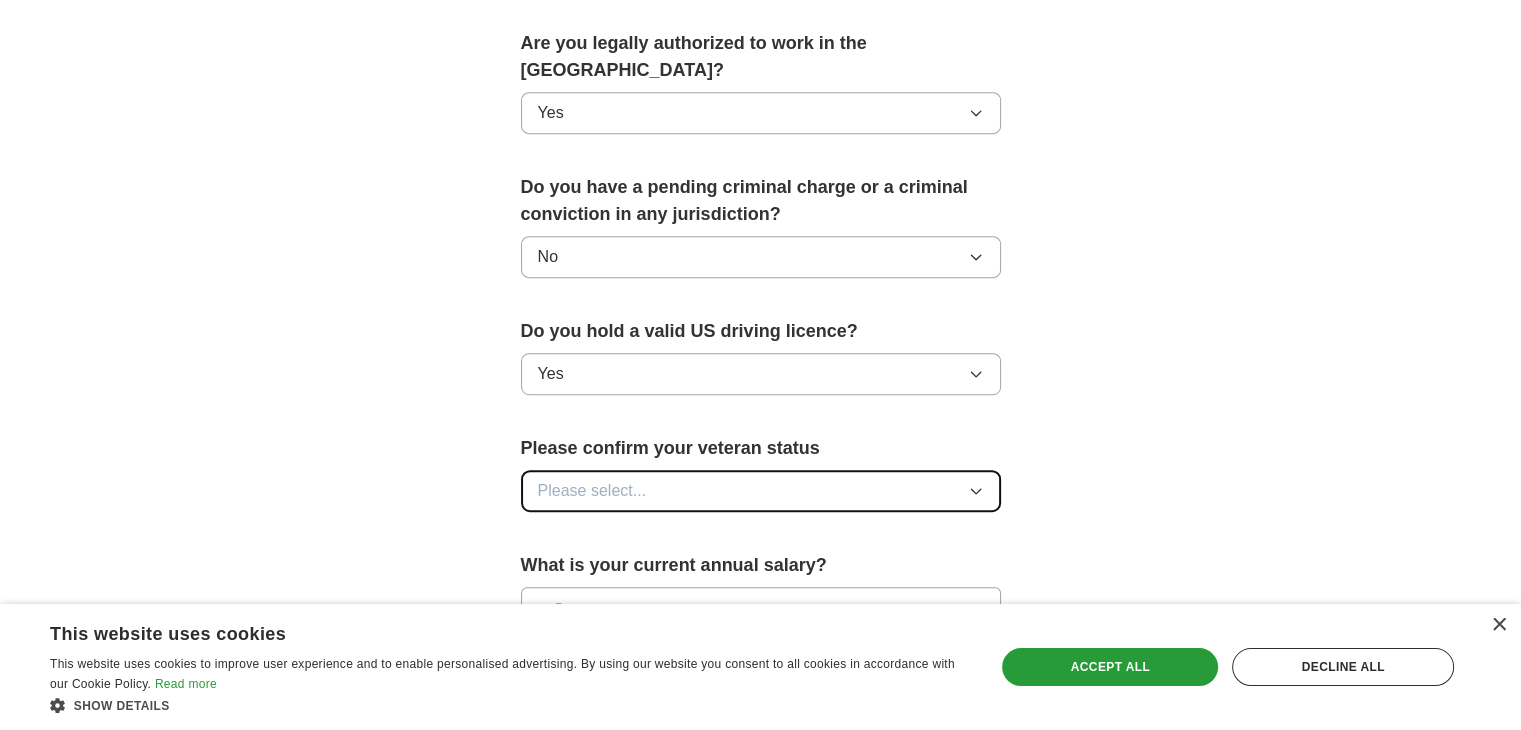 click on "Please select..." at bounding box center (592, 491) 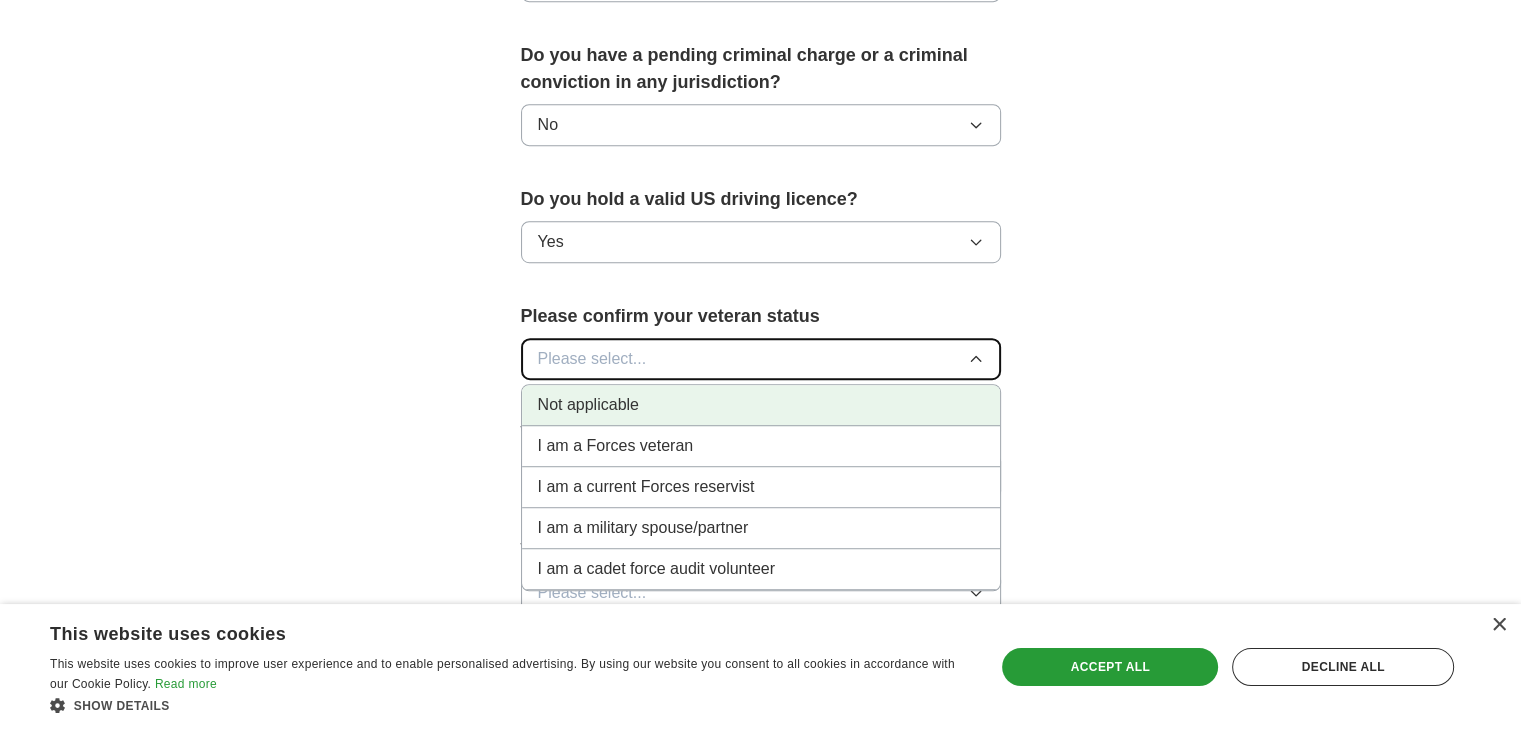 scroll, scrollTop: 1167, scrollLeft: 0, axis: vertical 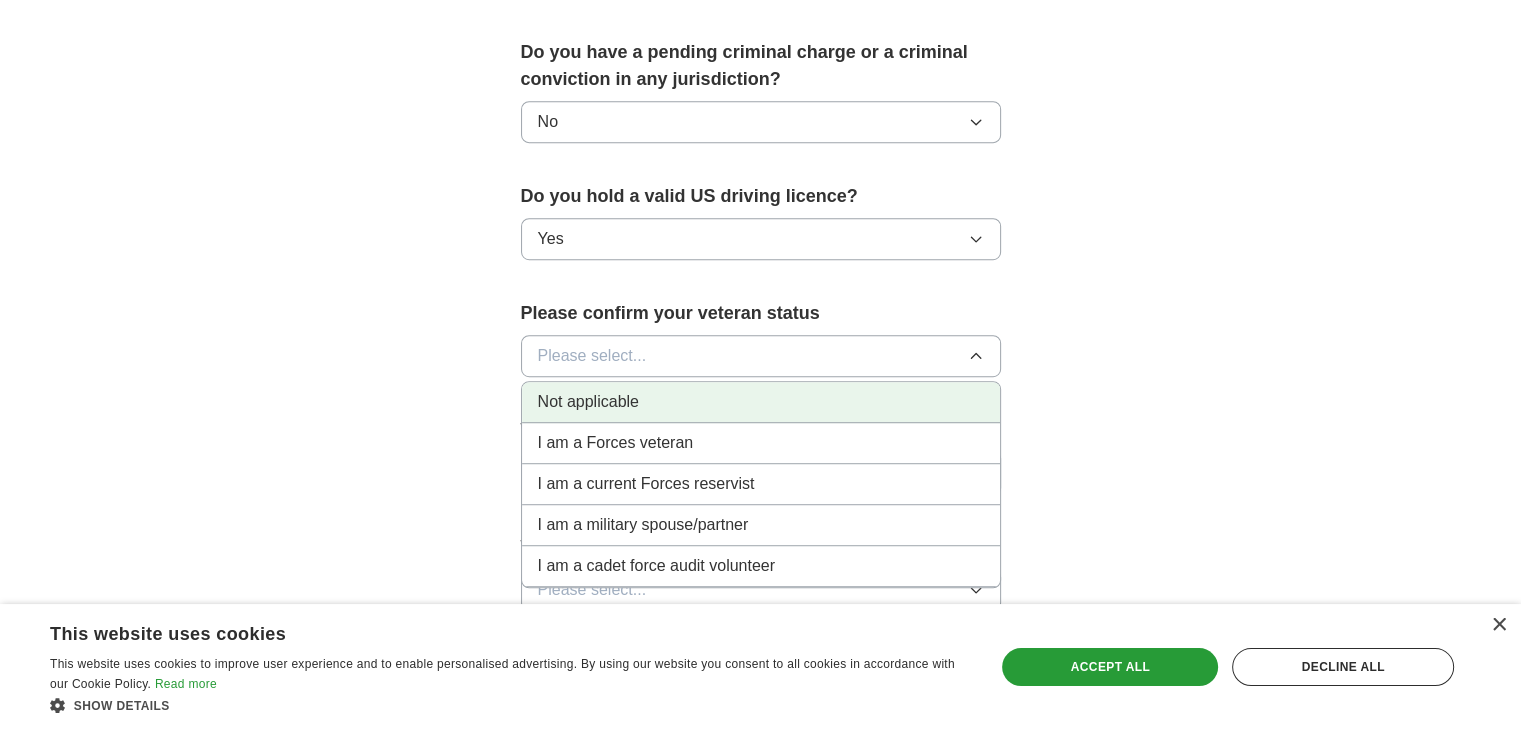 click on "Not applicable" at bounding box center [761, 402] 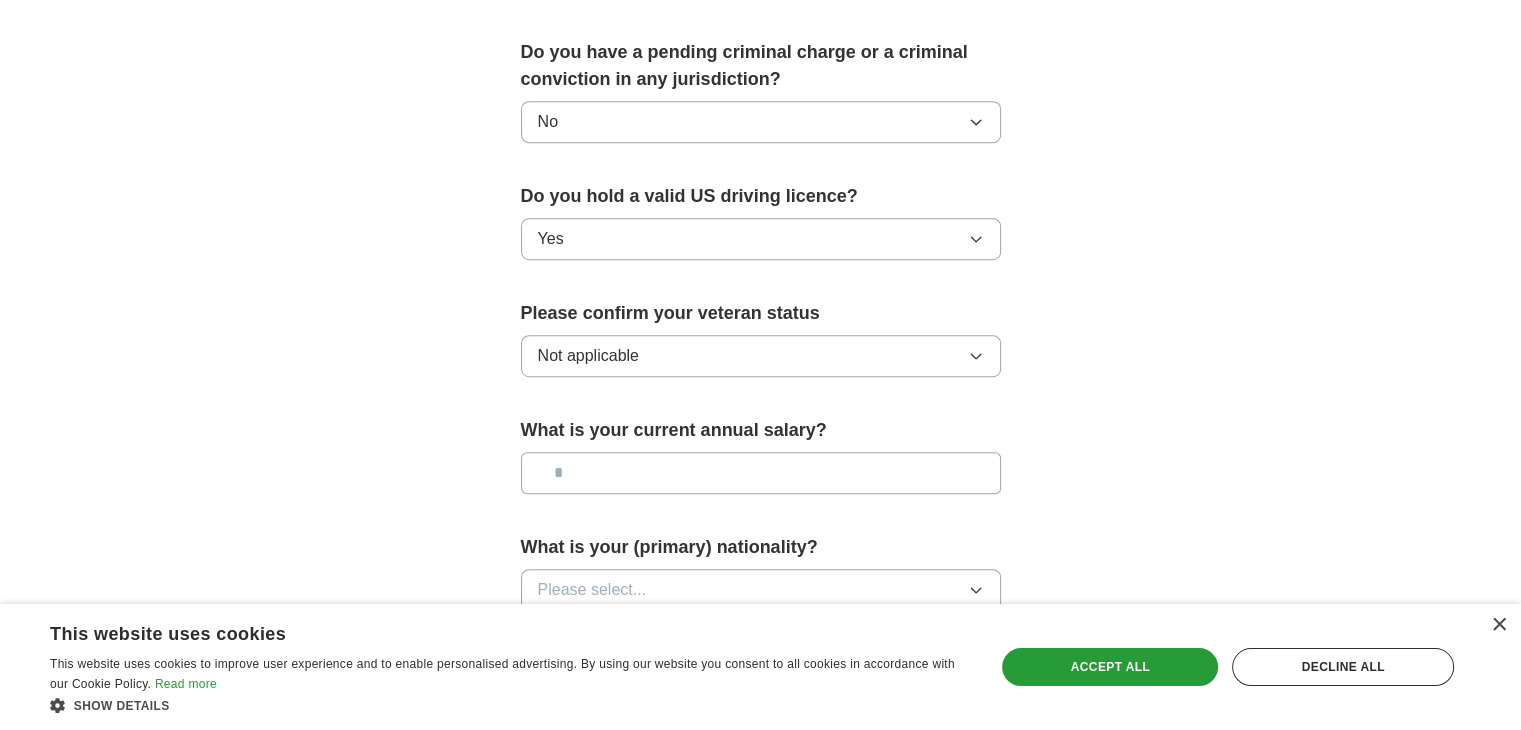 click on "Please confirm your veteran status Not applicable" at bounding box center [761, 346] 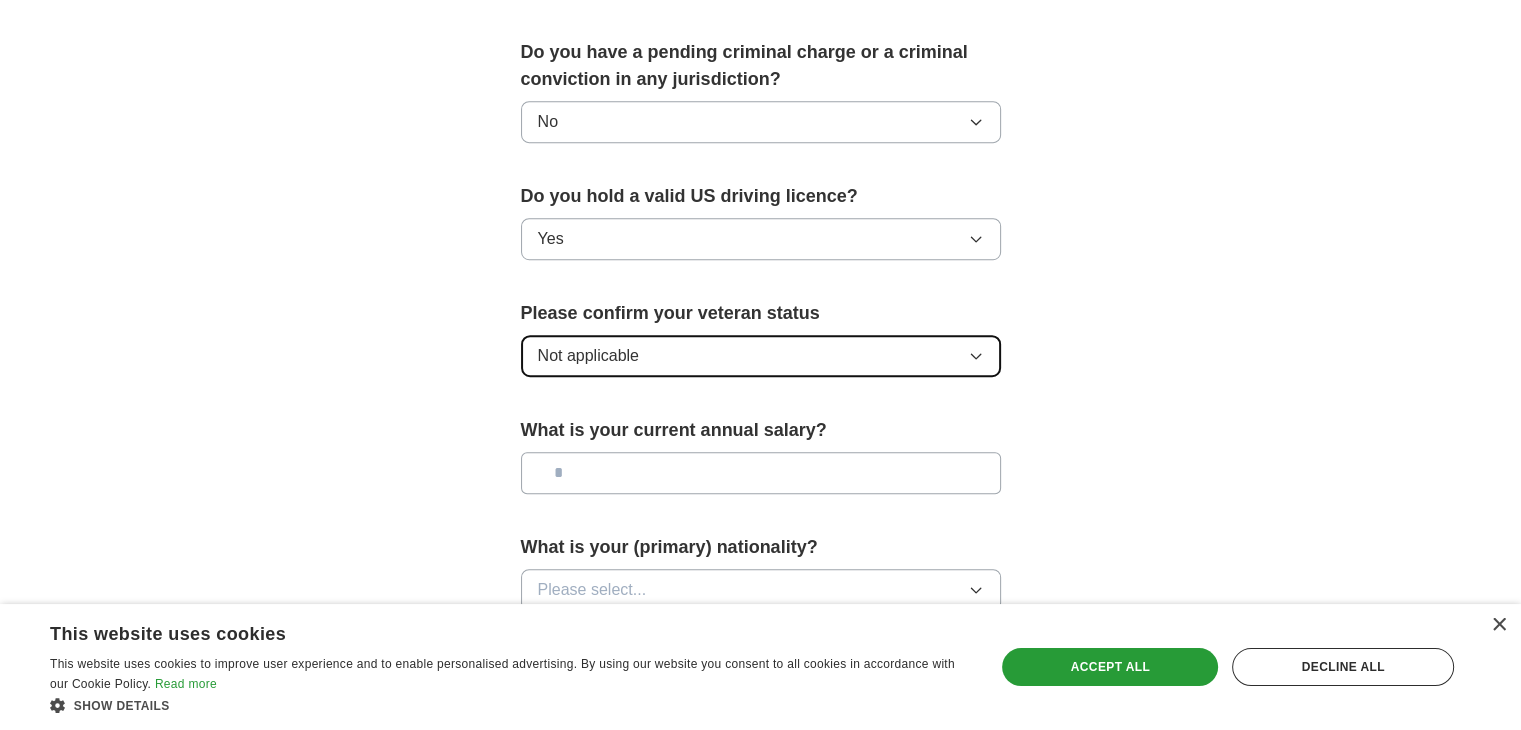 click on "Not applicable" at bounding box center (761, 356) 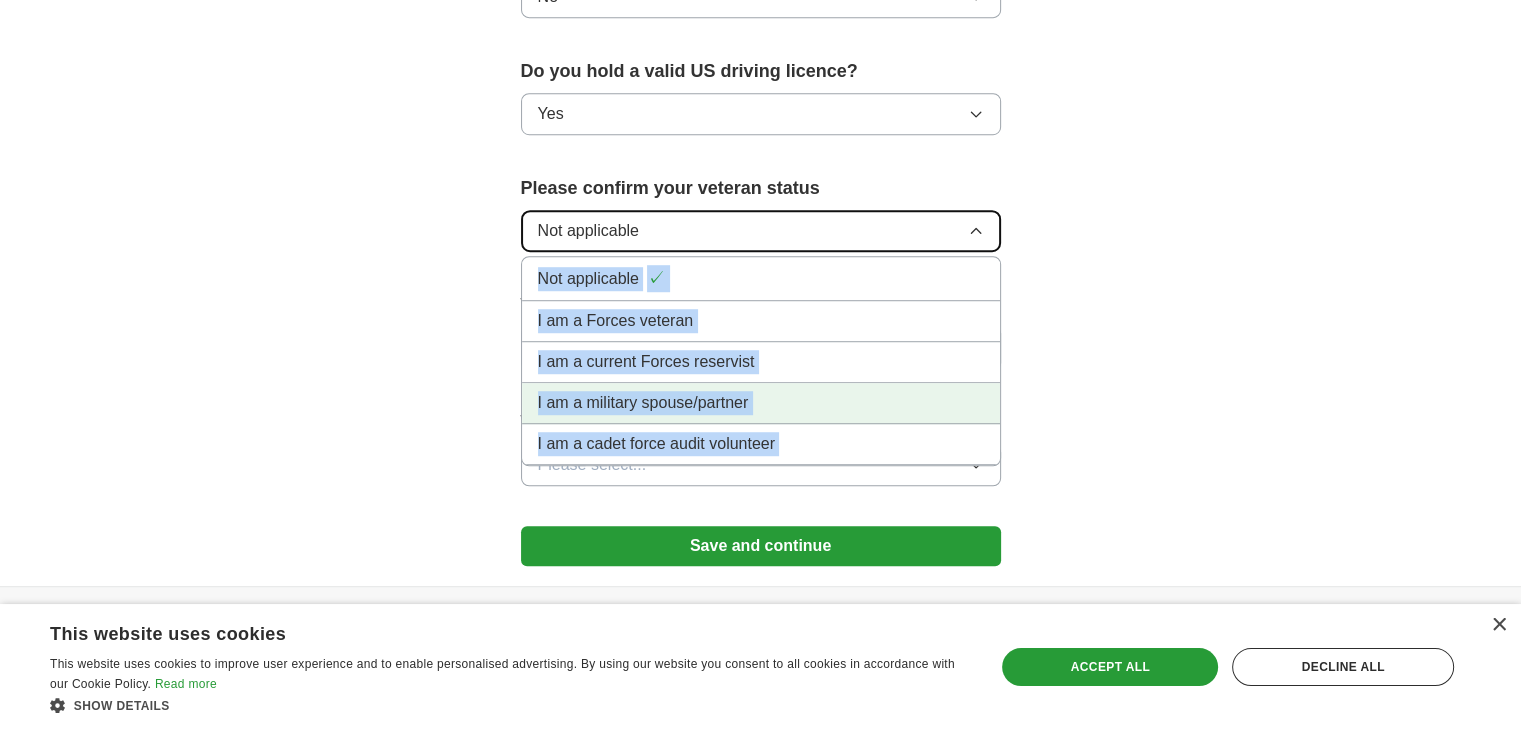 scroll, scrollTop: 1317, scrollLeft: 0, axis: vertical 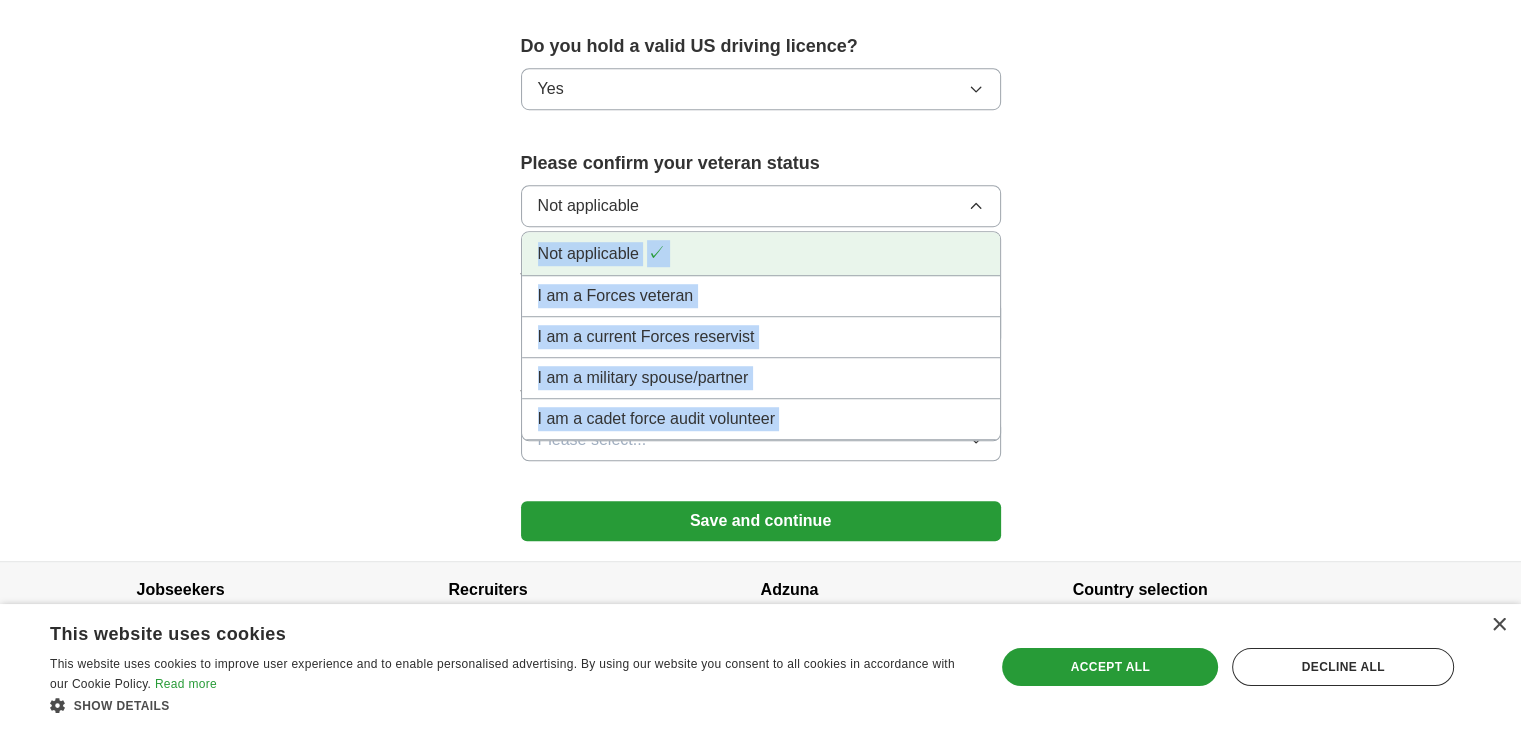 click on "Not applicable ✓" at bounding box center [761, 253] 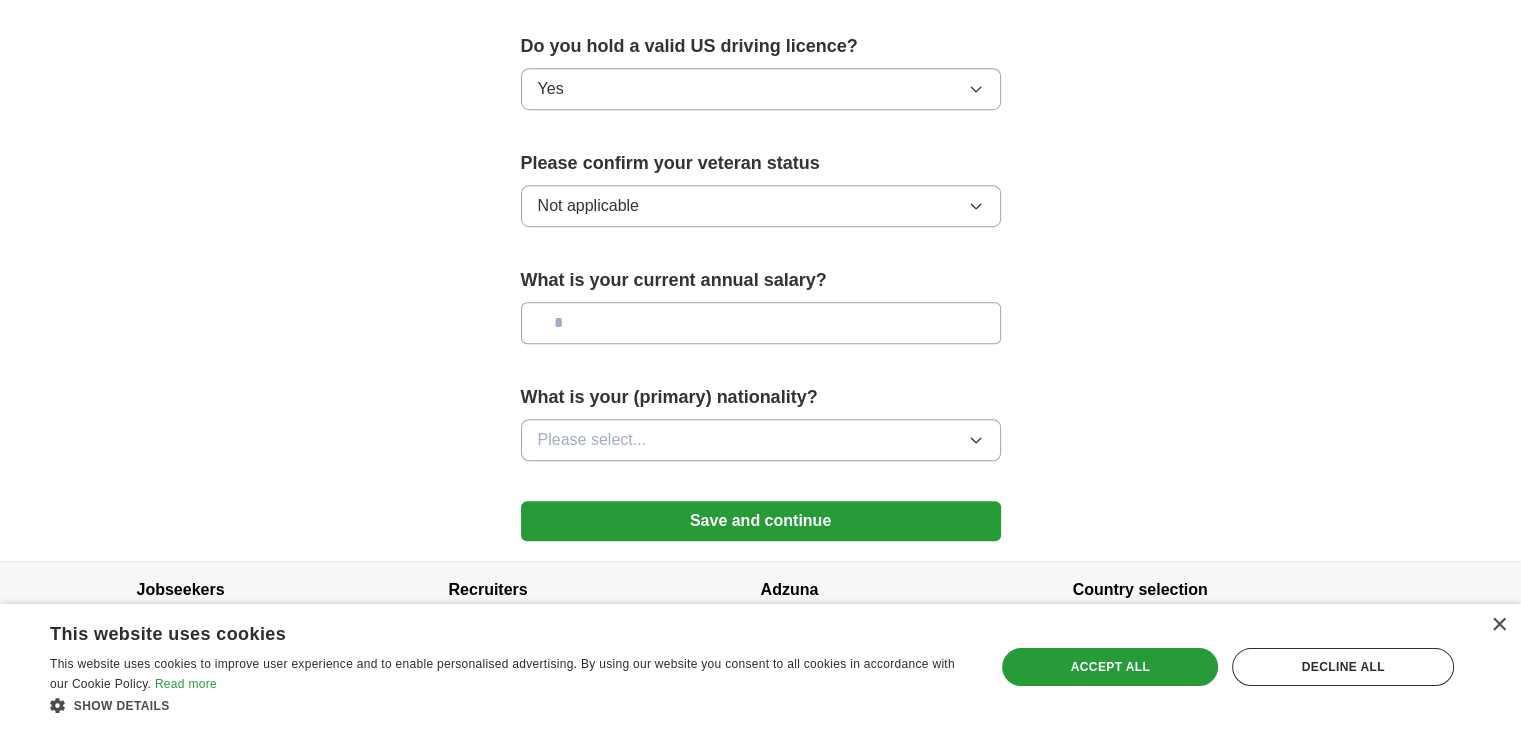 drag, startPoint x: 637, startPoint y: 265, endPoint x: 625, endPoint y: 289, distance: 26.832815 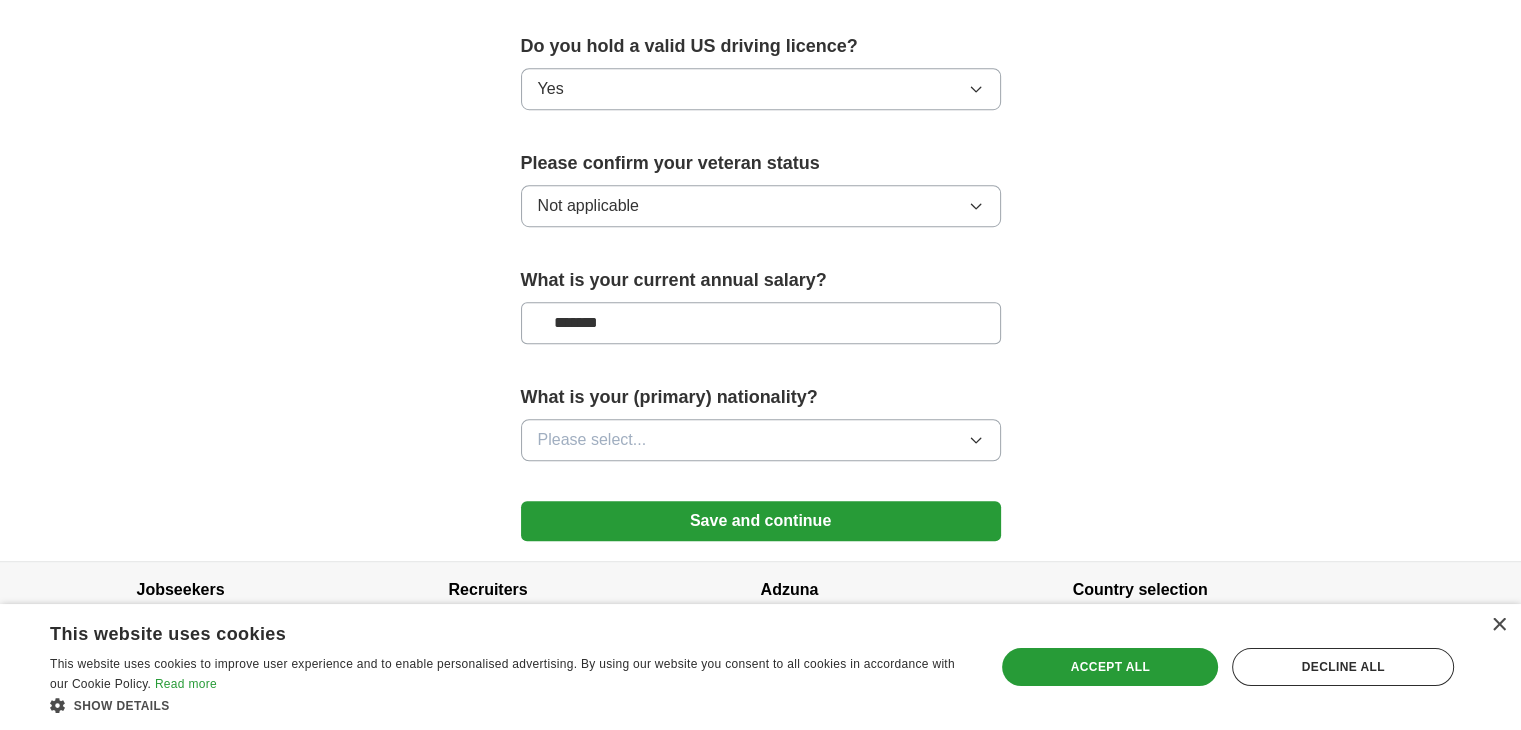type on "*******" 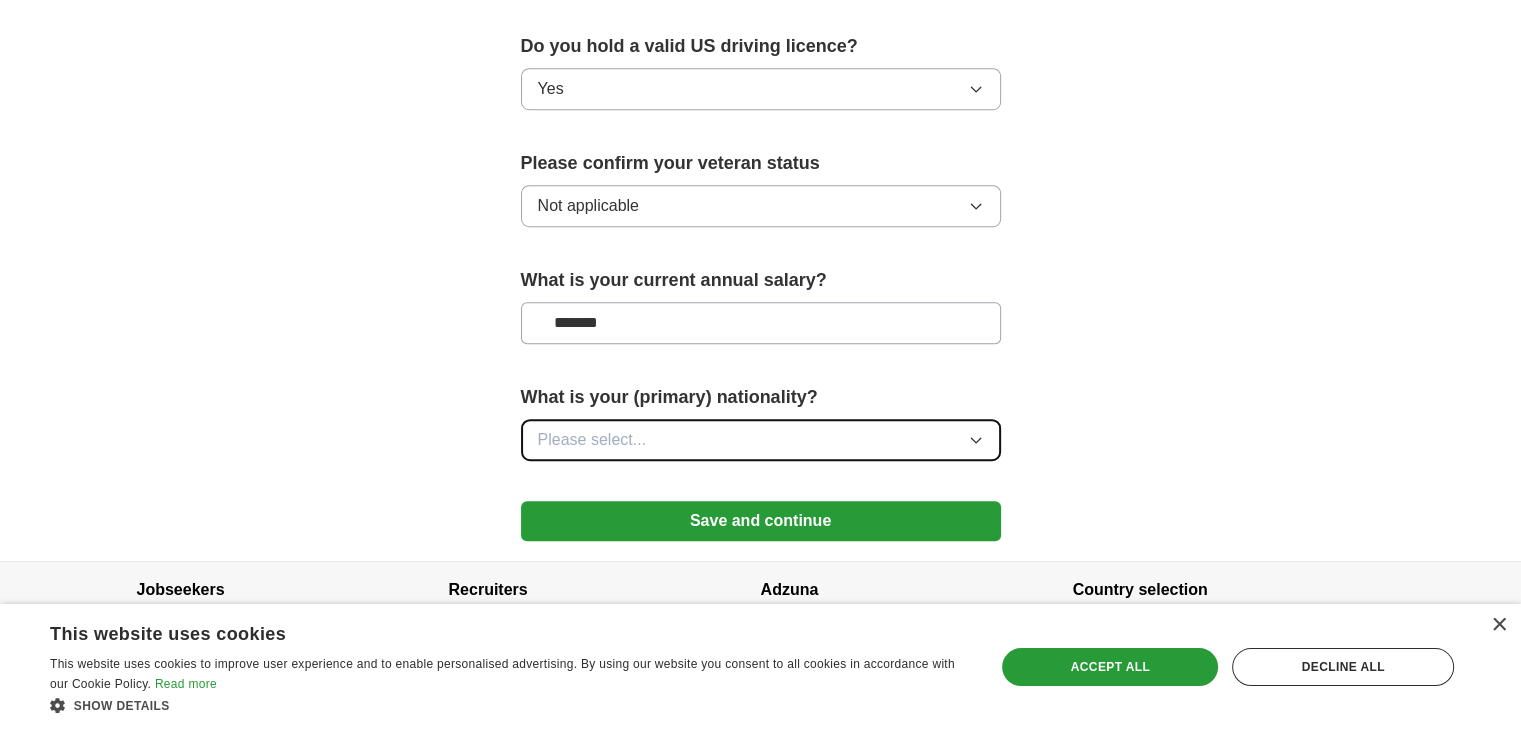 click on "Please select..." at bounding box center (761, 440) 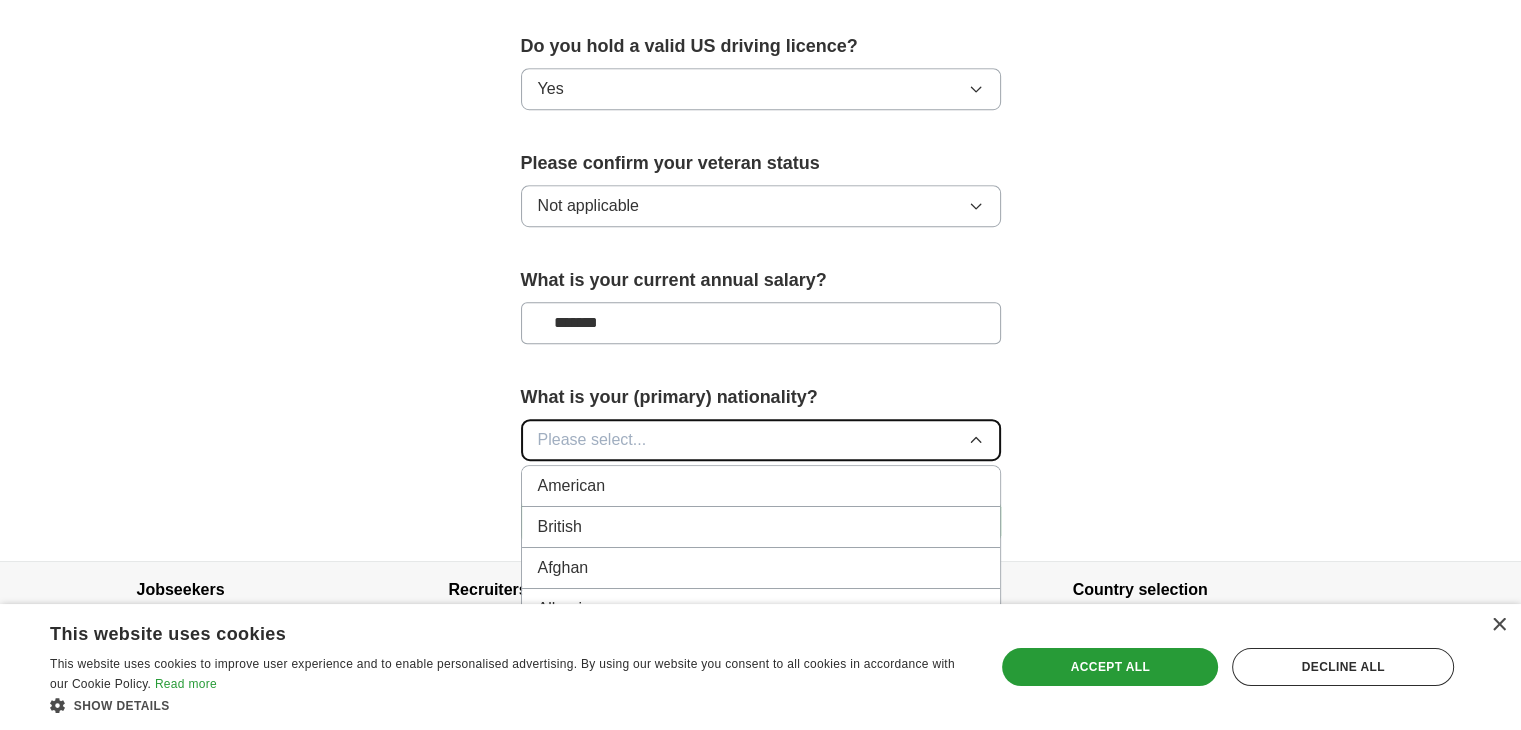 click on "Please select..." at bounding box center (761, 440) 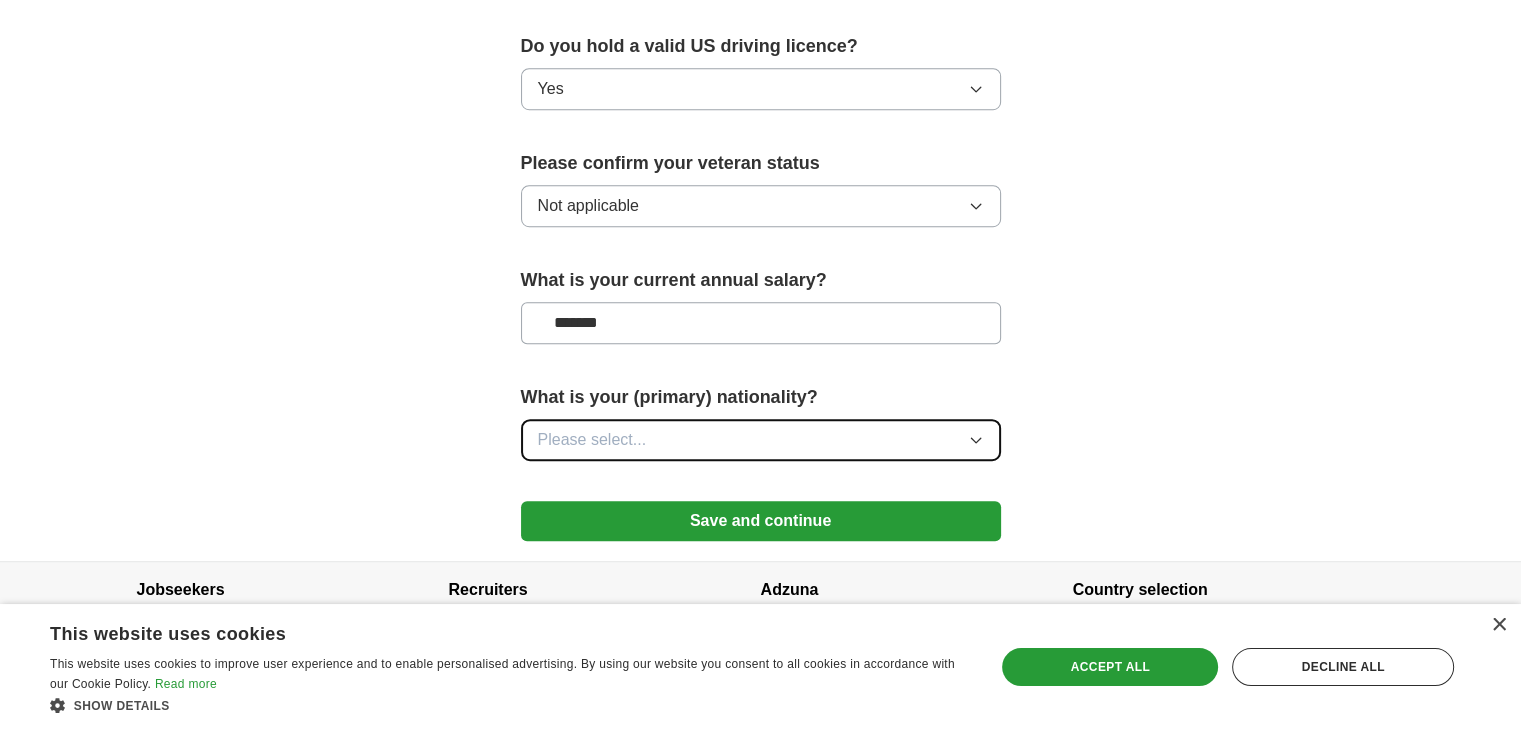 click on "Please select..." at bounding box center [761, 440] 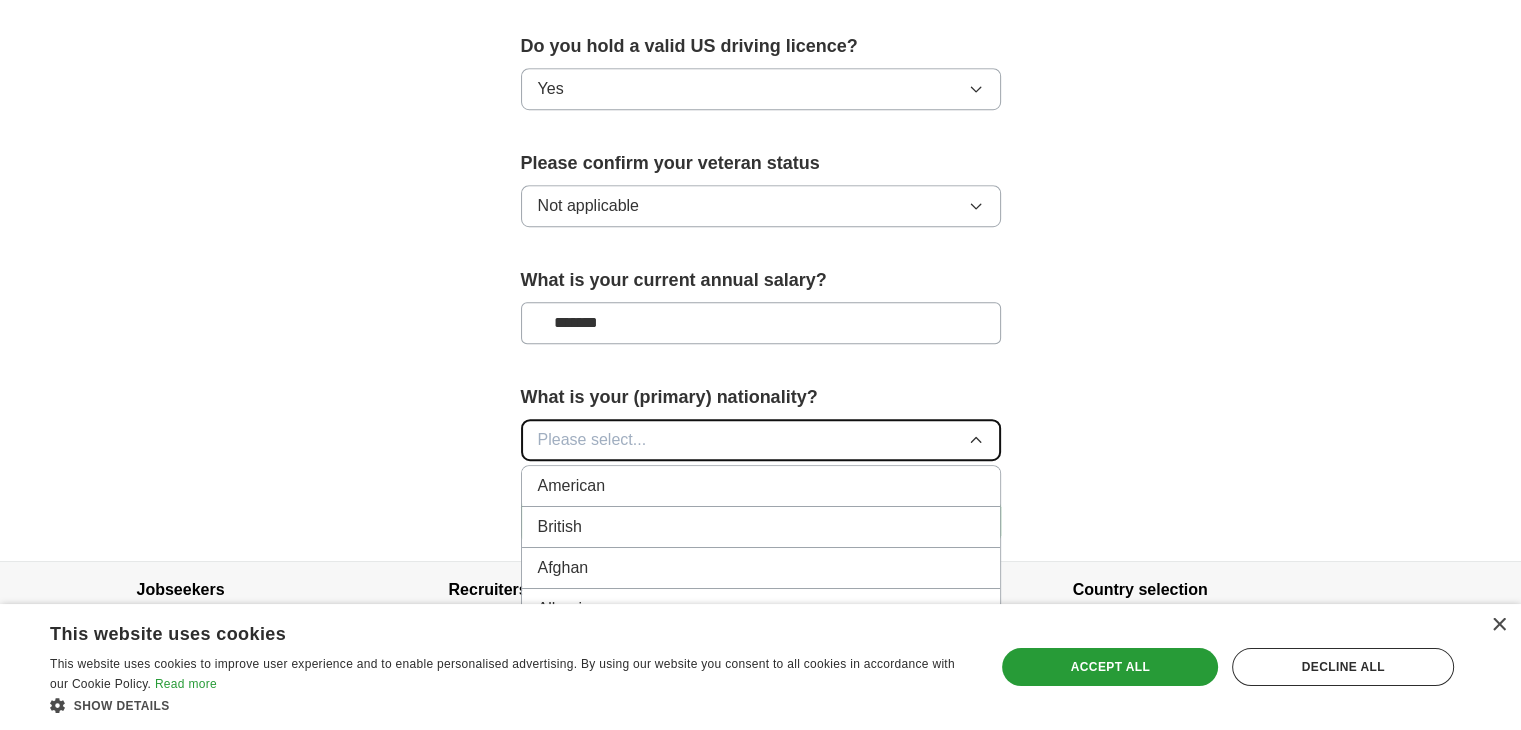 type 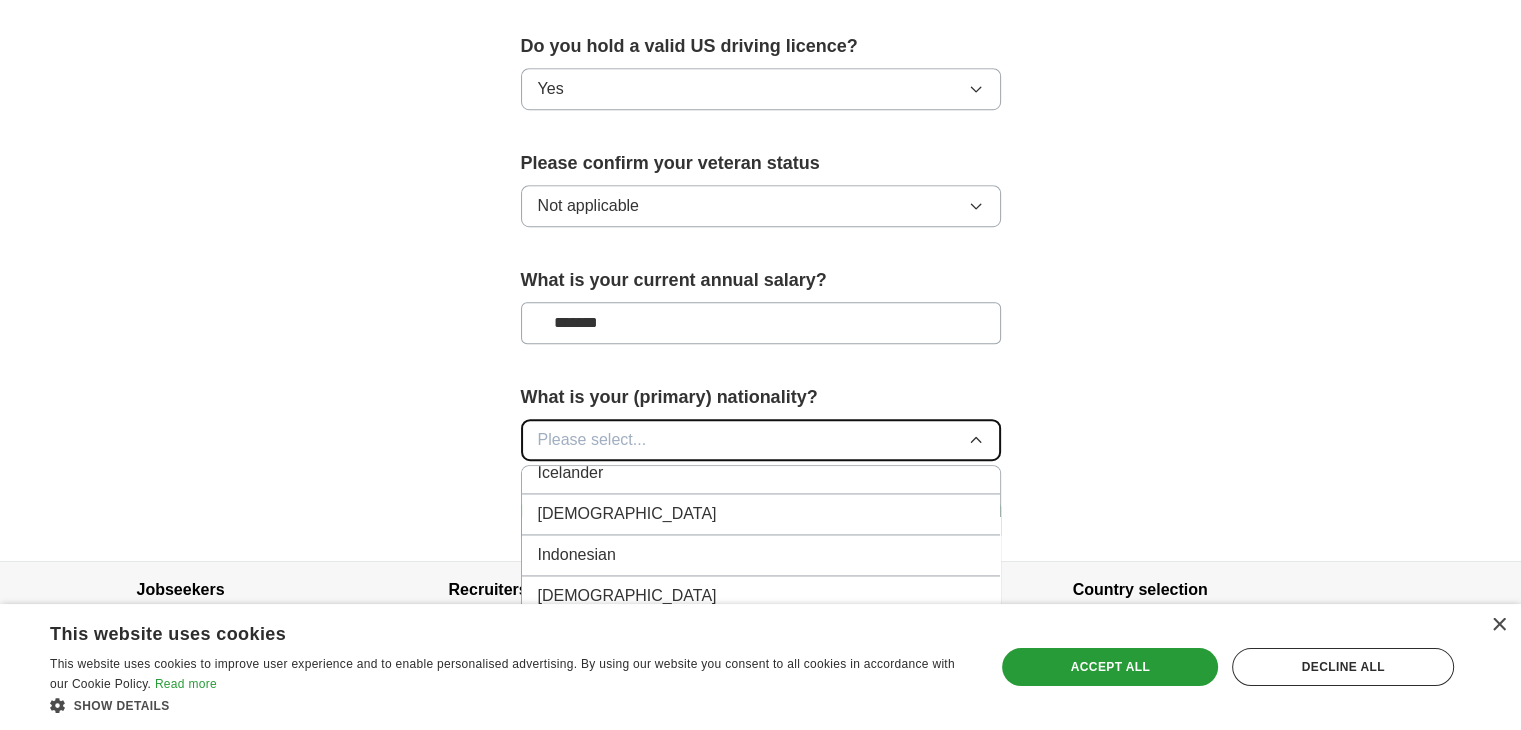 scroll, scrollTop: 3212, scrollLeft: 0, axis: vertical 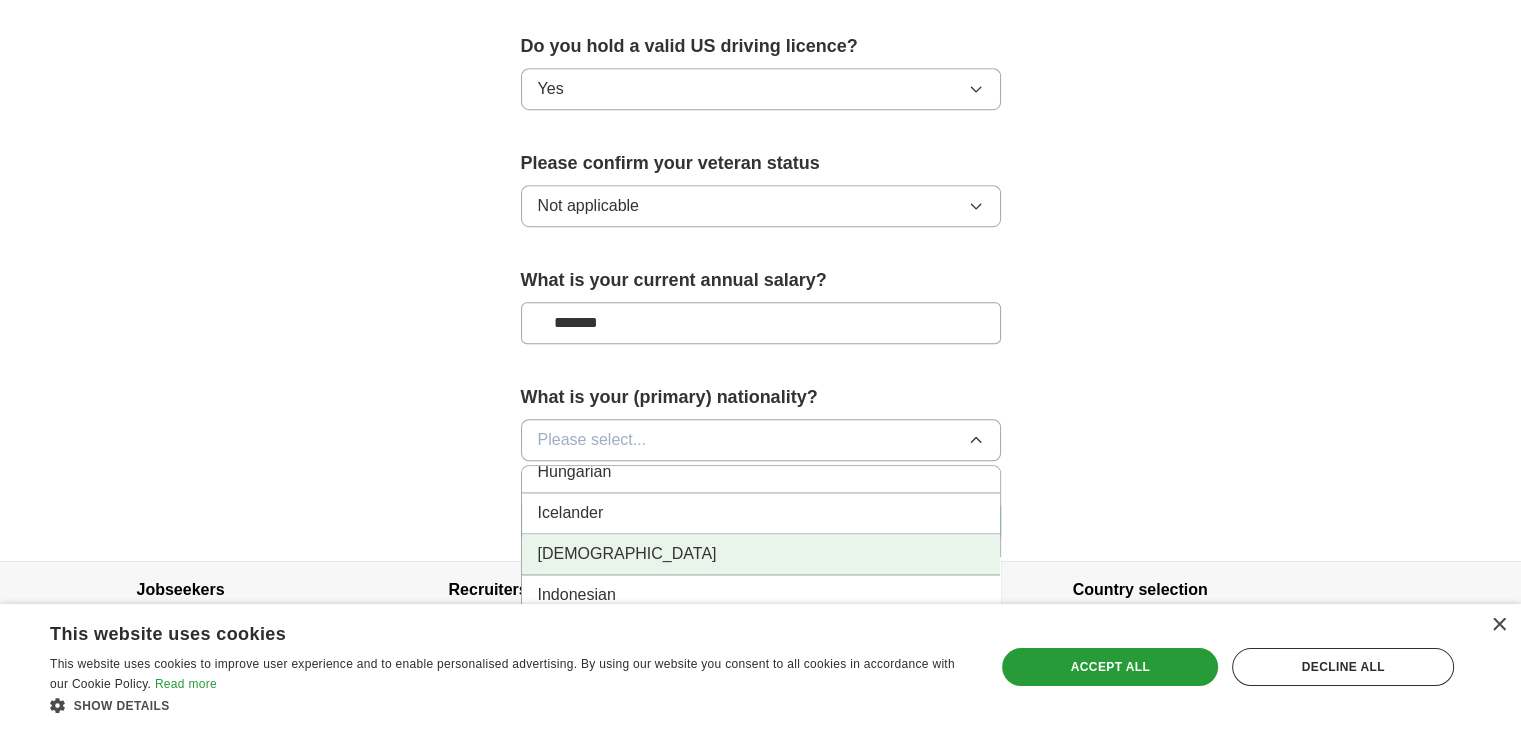 click on "[DEMOGRAPHIC_DATA]" at bounding box center (761, 554) 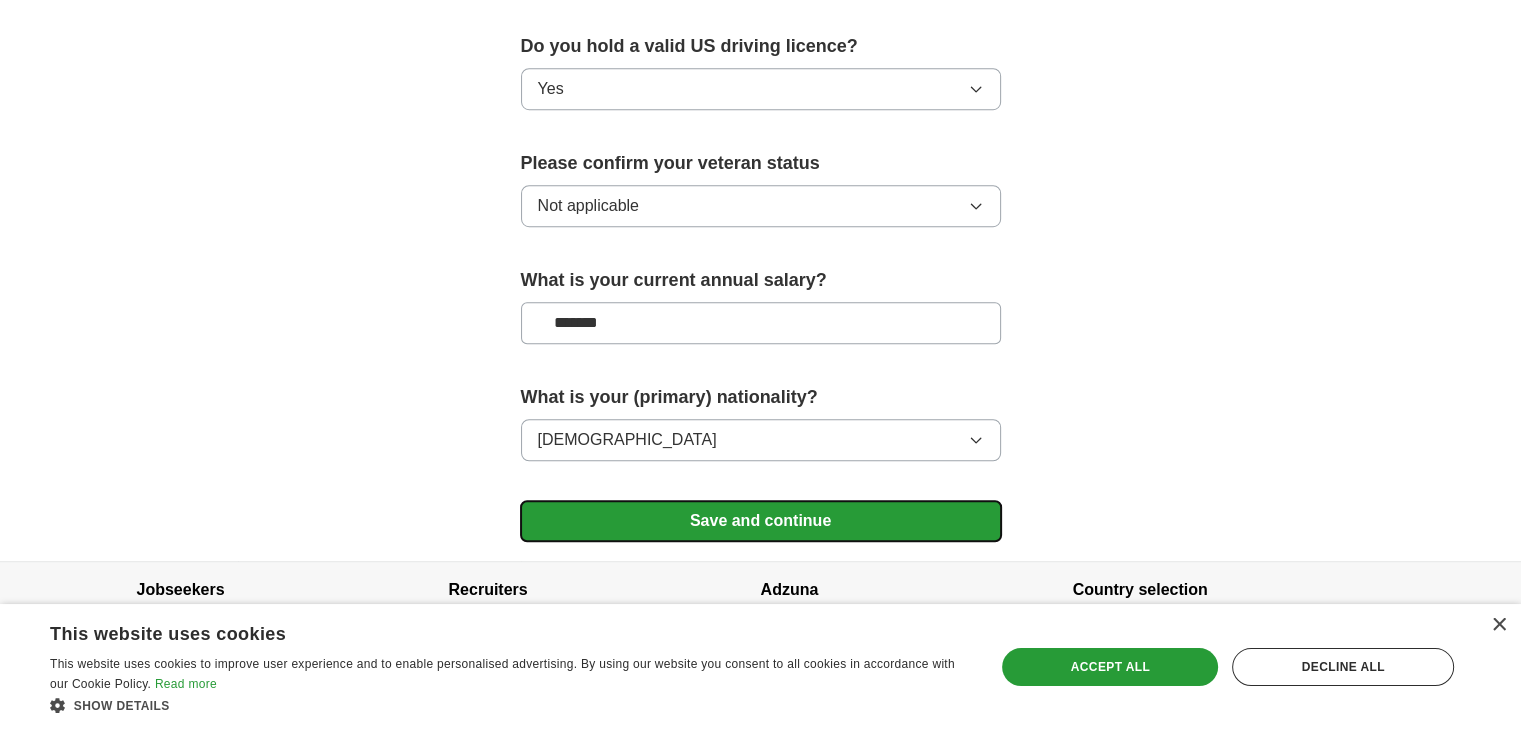 click on "Save and continue" at bounding box center [761, 521] 